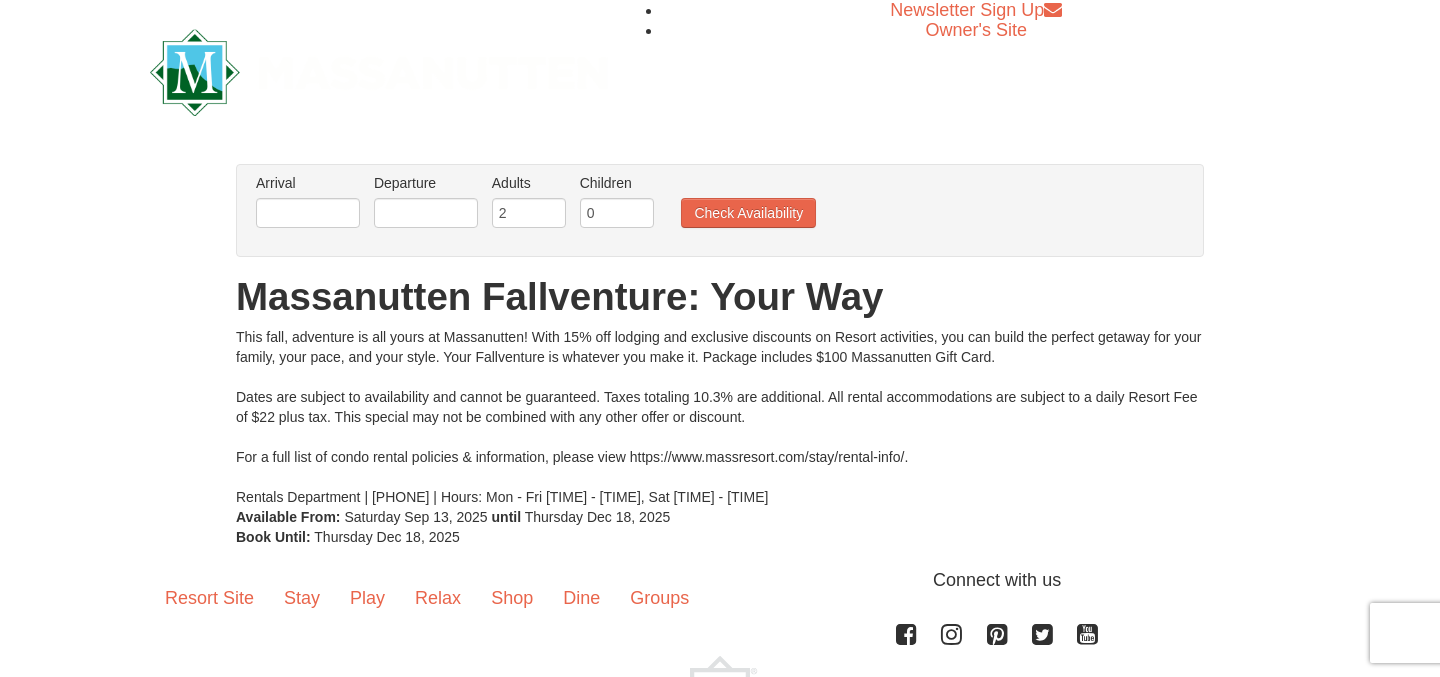 scroll, scrollTop: 0, scrollLeft: 0, axis: both 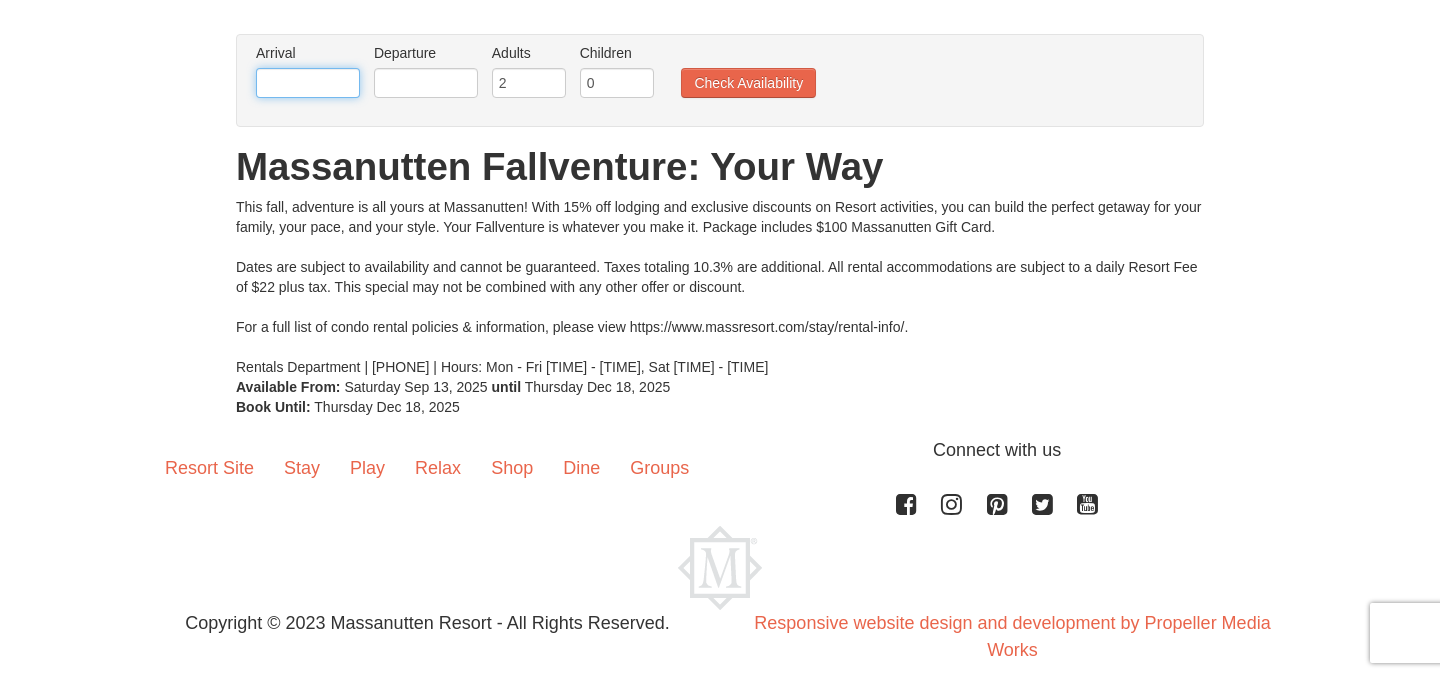 click at bounding box center (308, 83) 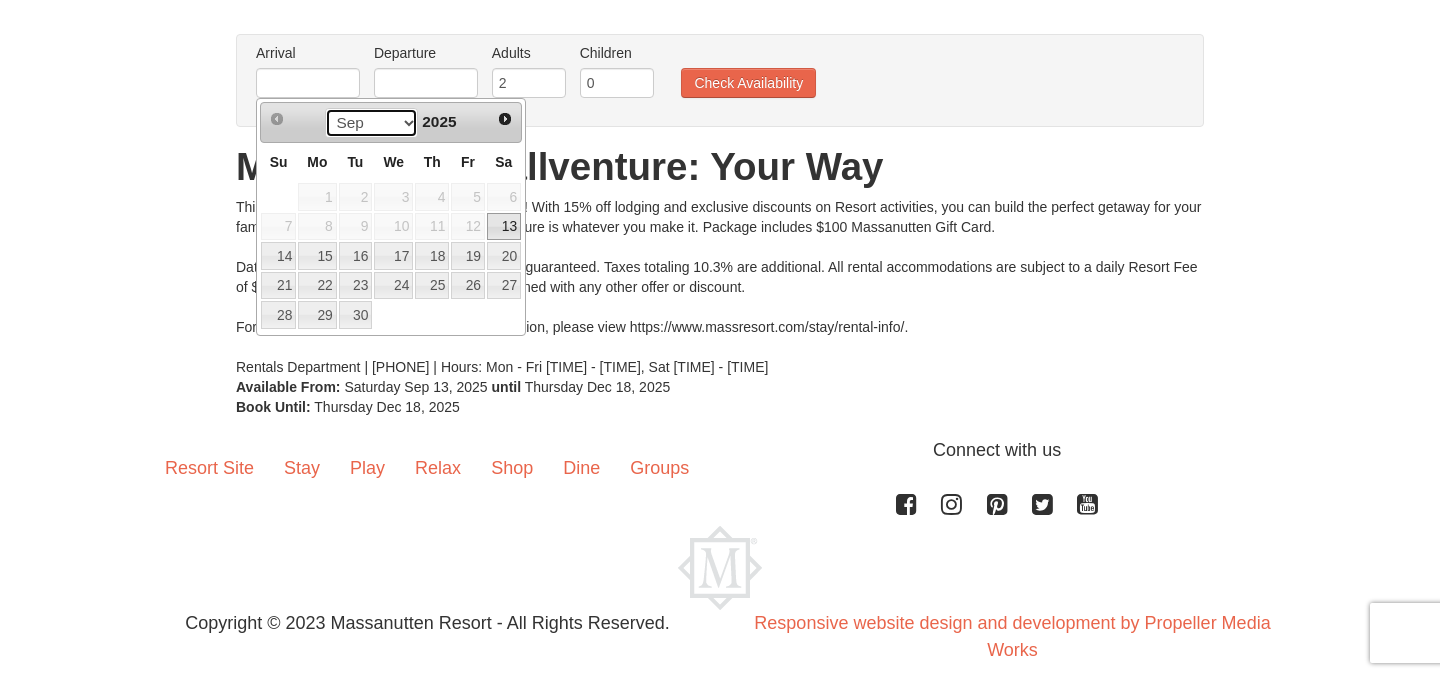 click on "Sep Oct Nov Dec" at bounding box center (371, 123) 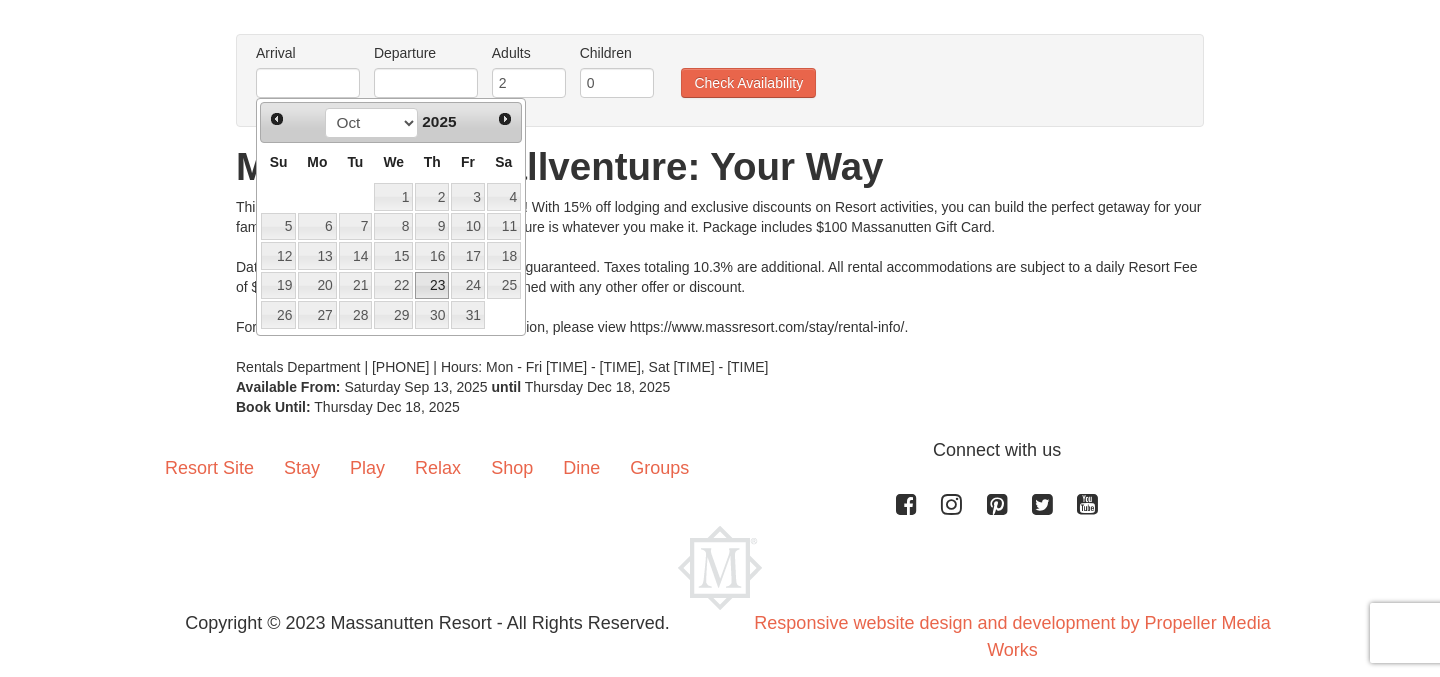 click on "23" at bounding box center [432, 286] 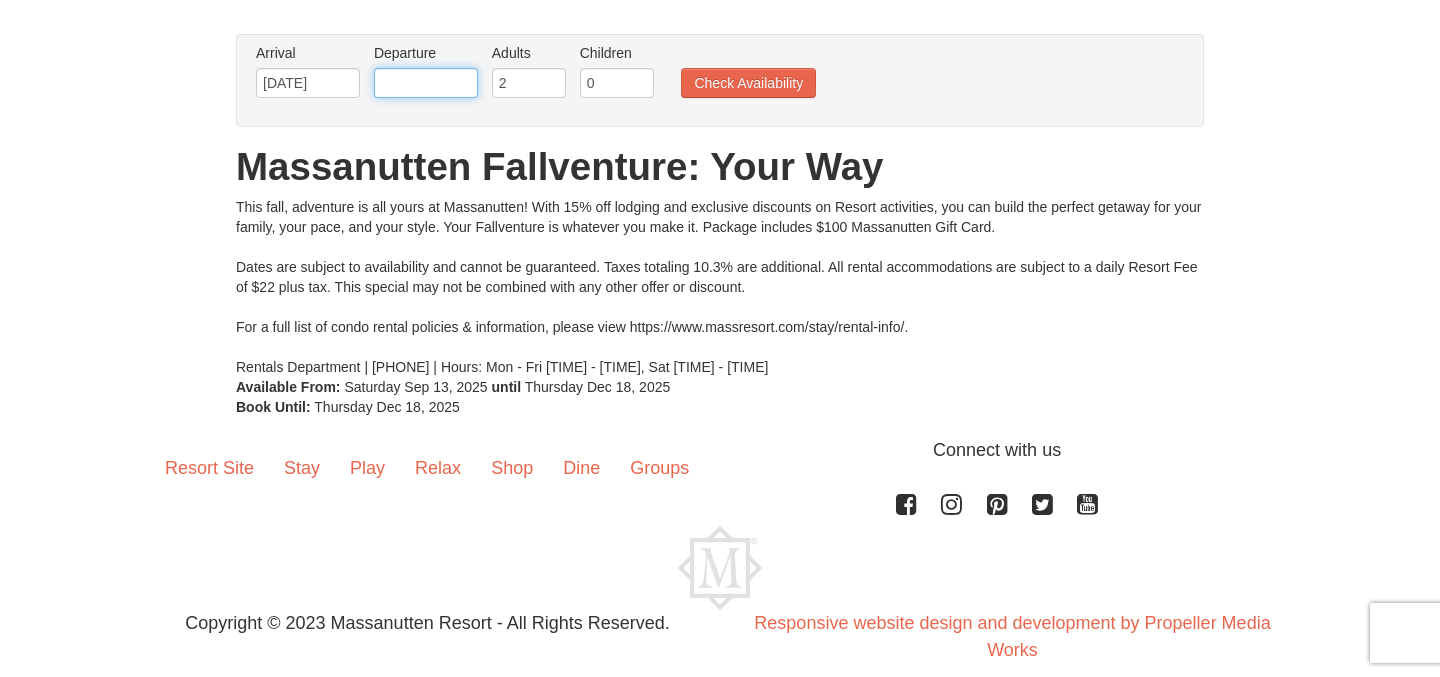click at bounding box center [426, 83] 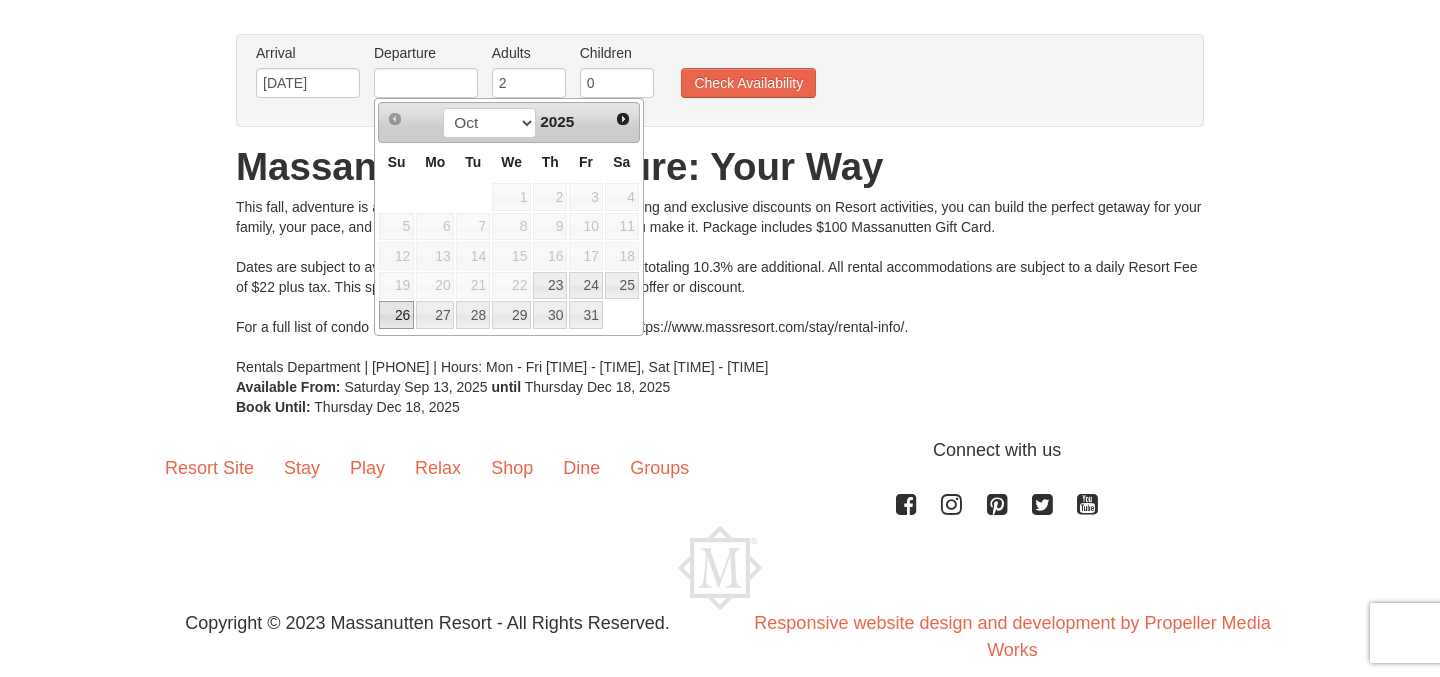 click on "26" at bounding box center [396, 315] 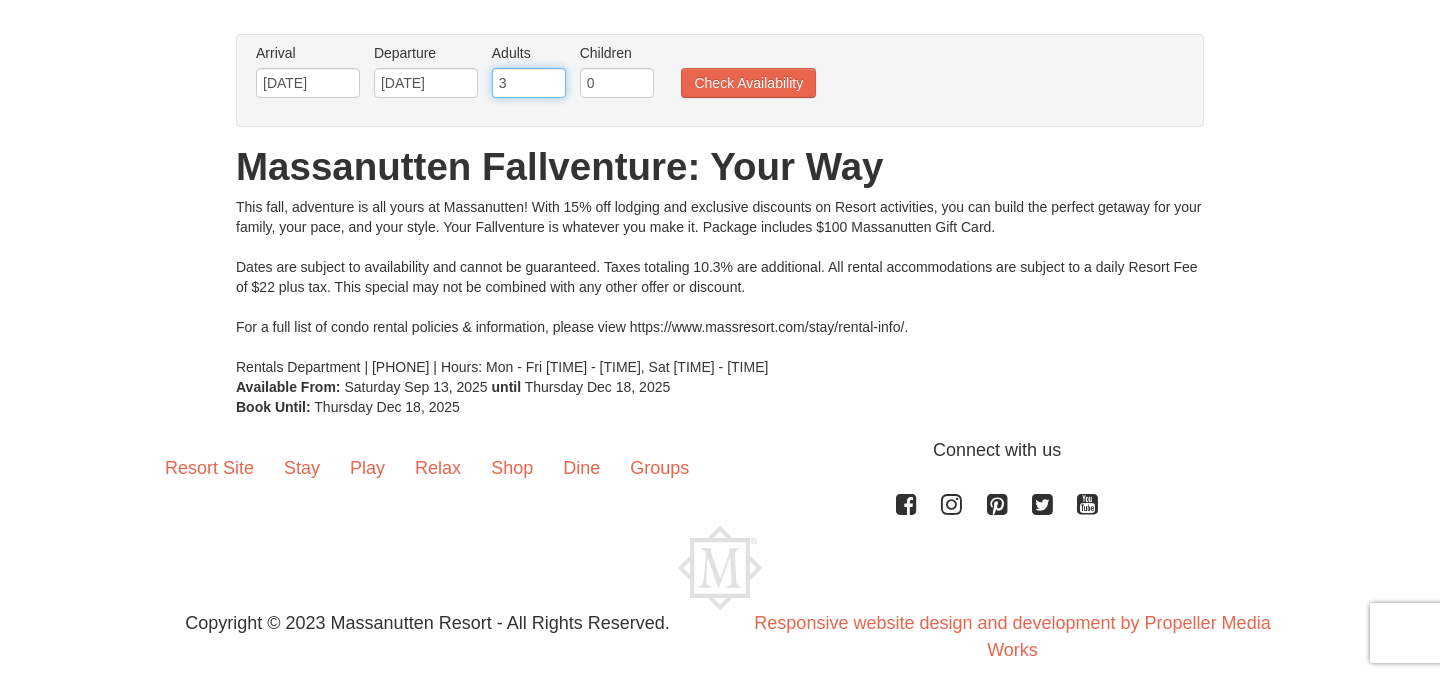 type on "3" 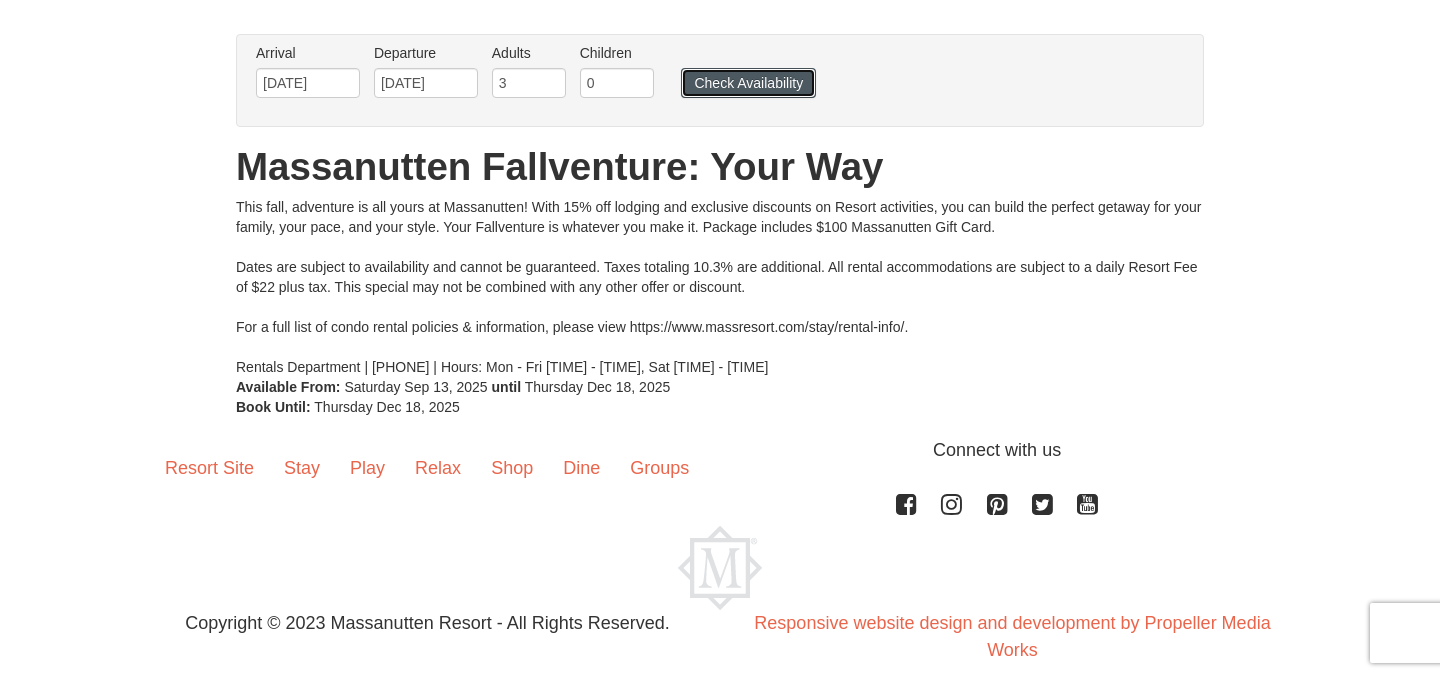 click on "Check Availability" at bounding box center [748, 83] 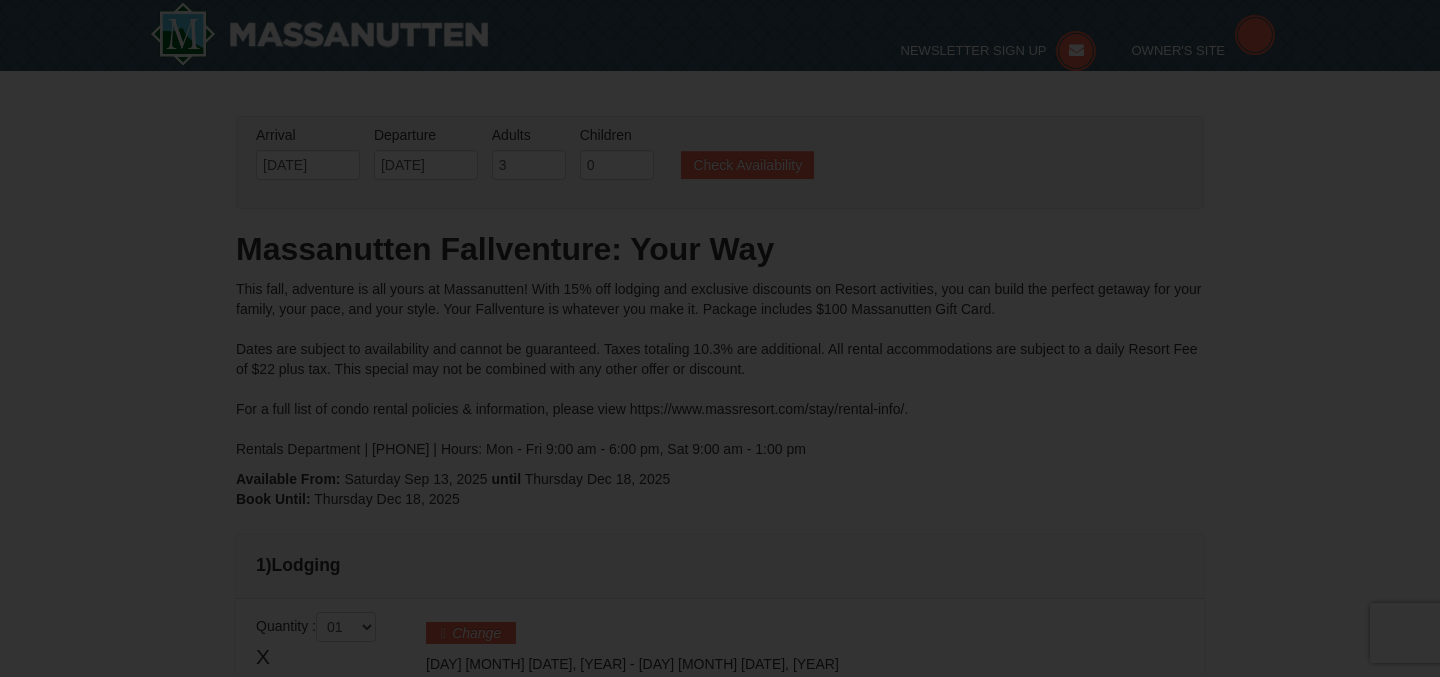 scroll, scrollTop: 127, scrollLeft: 0, axis: vertical 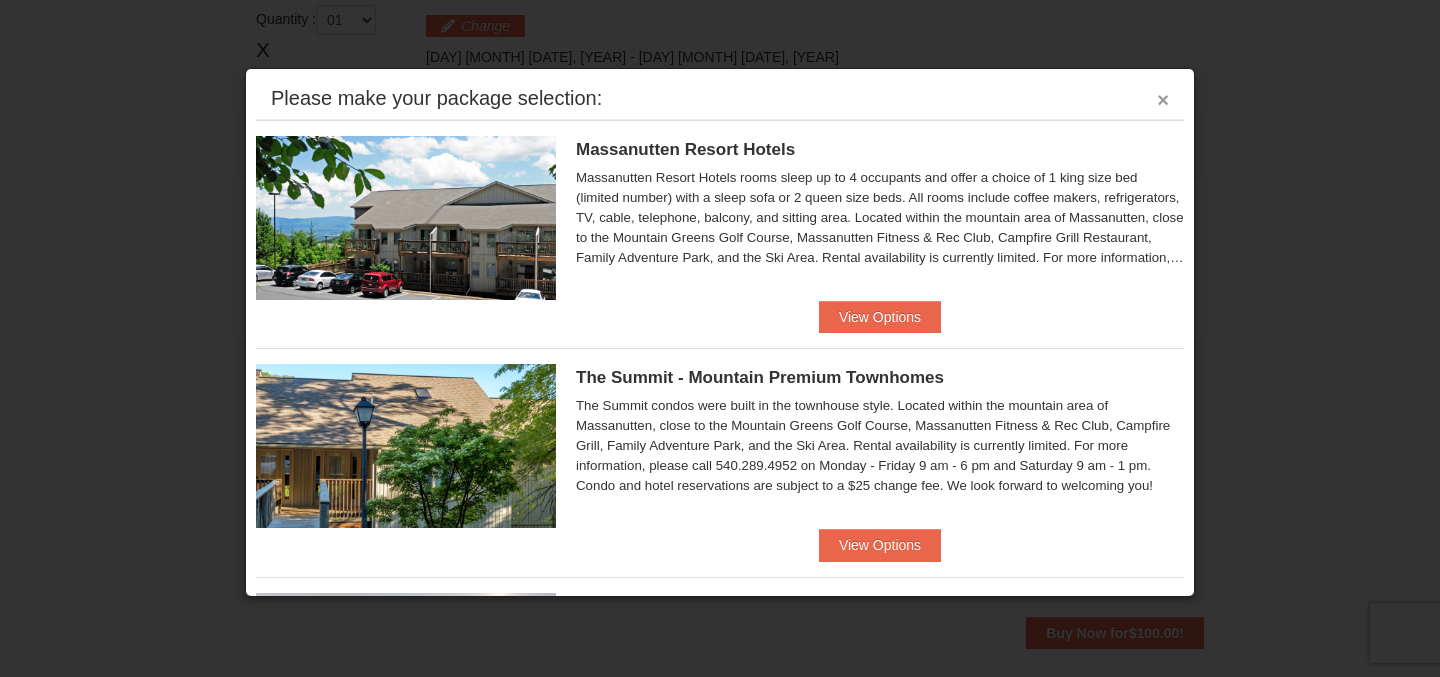 click on "×" at bounding box center [1163, 100] 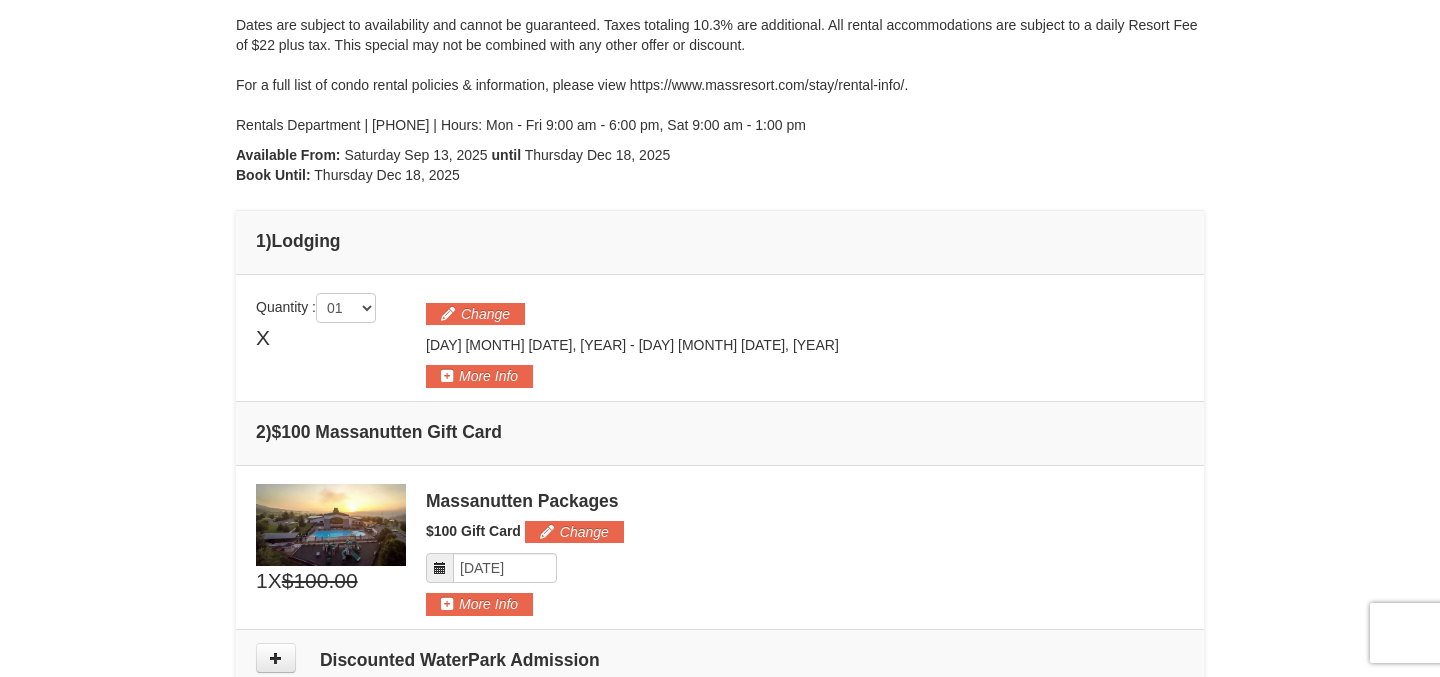 scroll, scrollTop: 0, scrollLeft: 0, axis: both 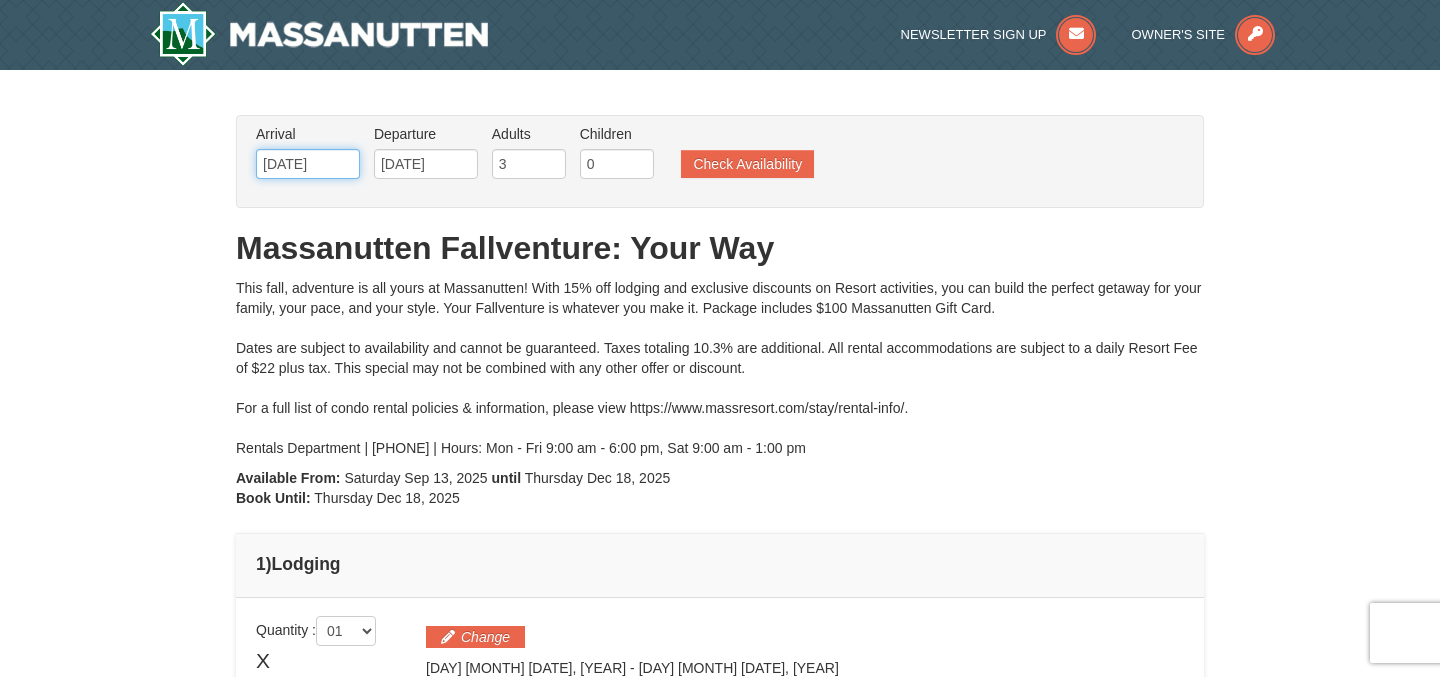 click on "[MONTH]/[DAY]/[YEAR]" at bounding box center [308, 164] 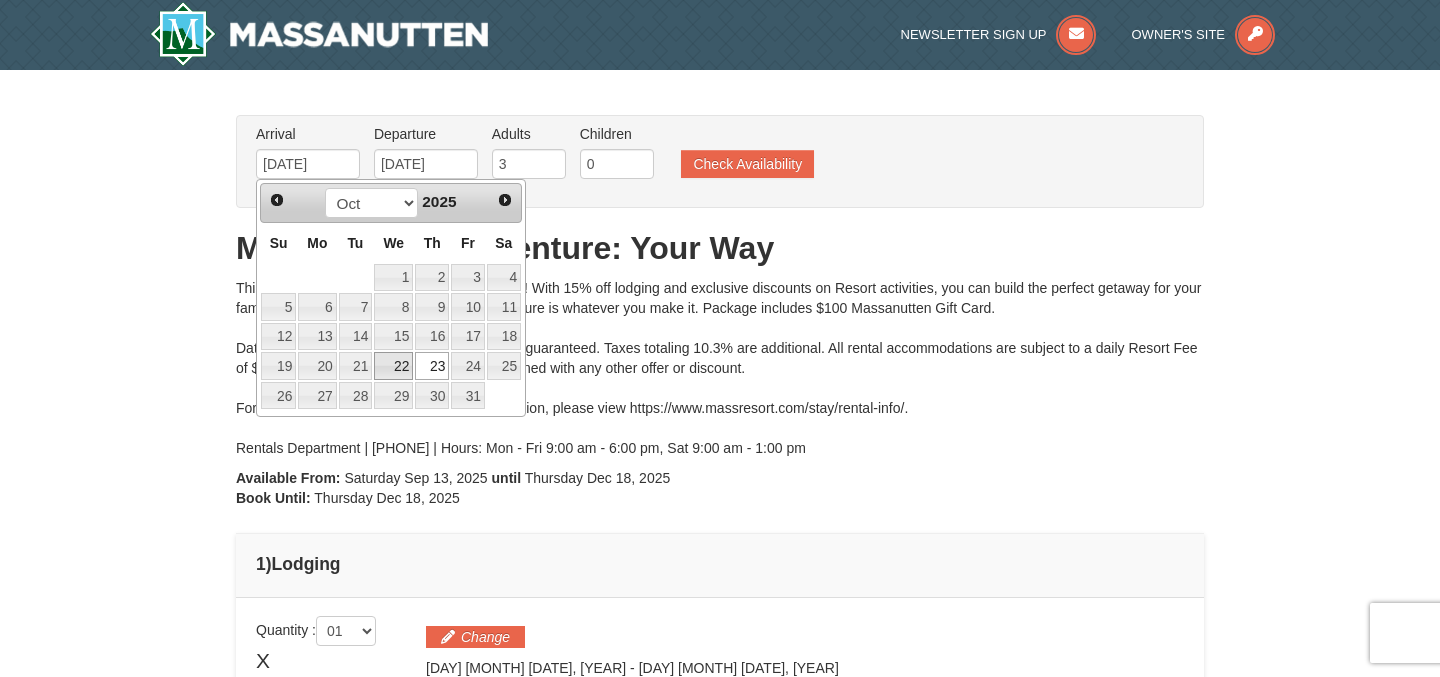 click on "22" at bounding box center (393, 366) 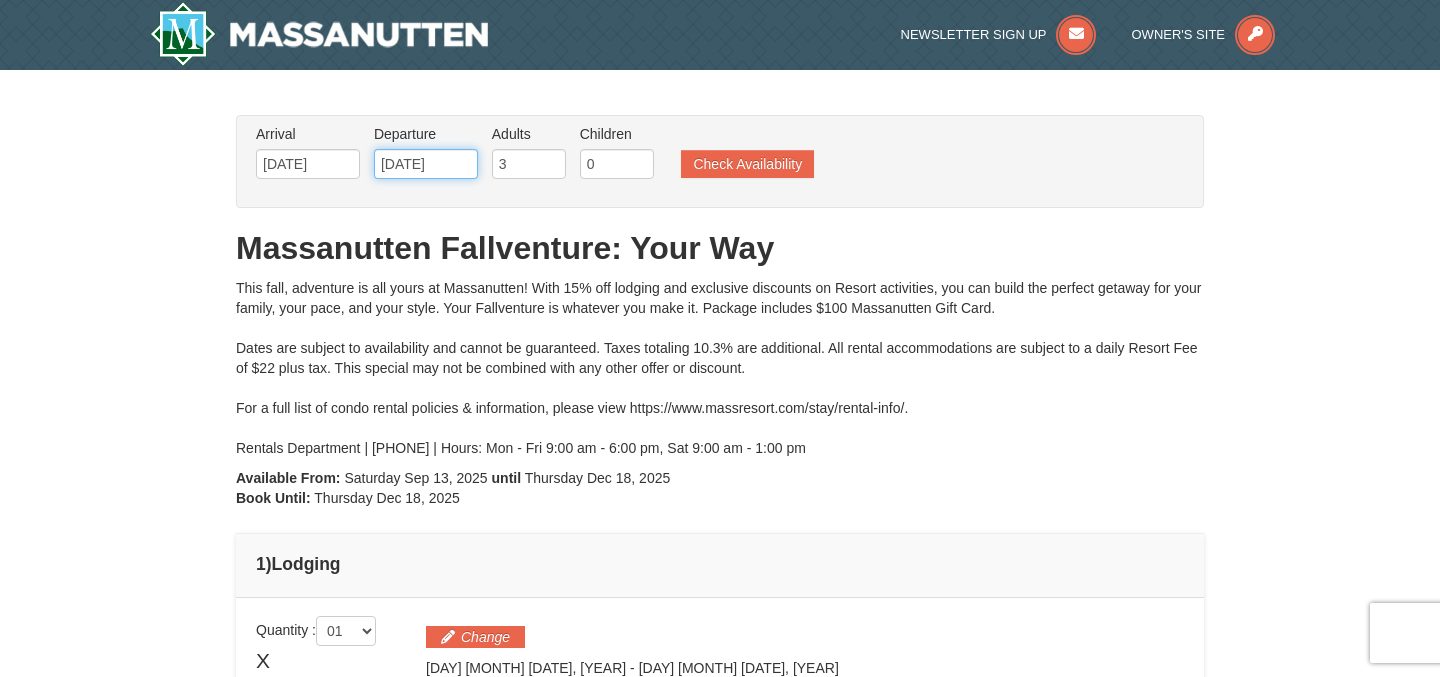 click on "10/26/2025" at bounding box center [426, 164] 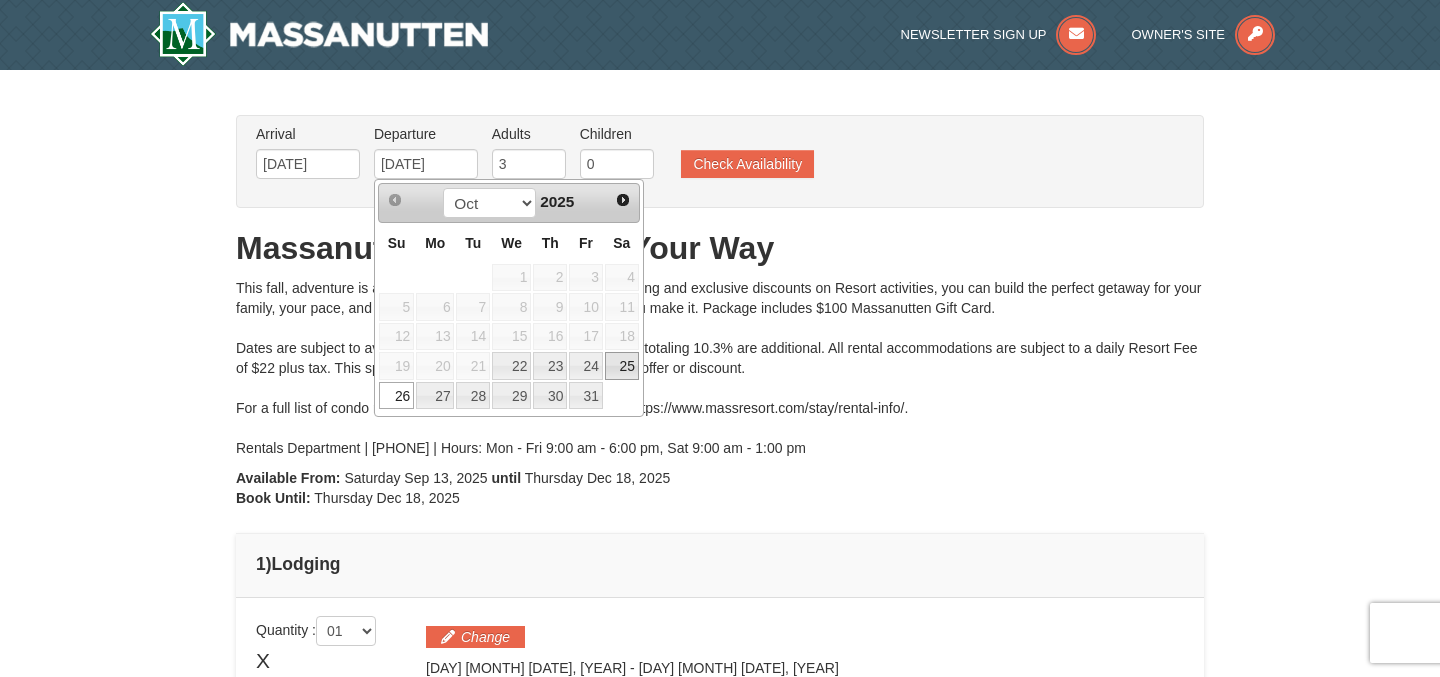 click on "25" at bounding box center [622, 366] 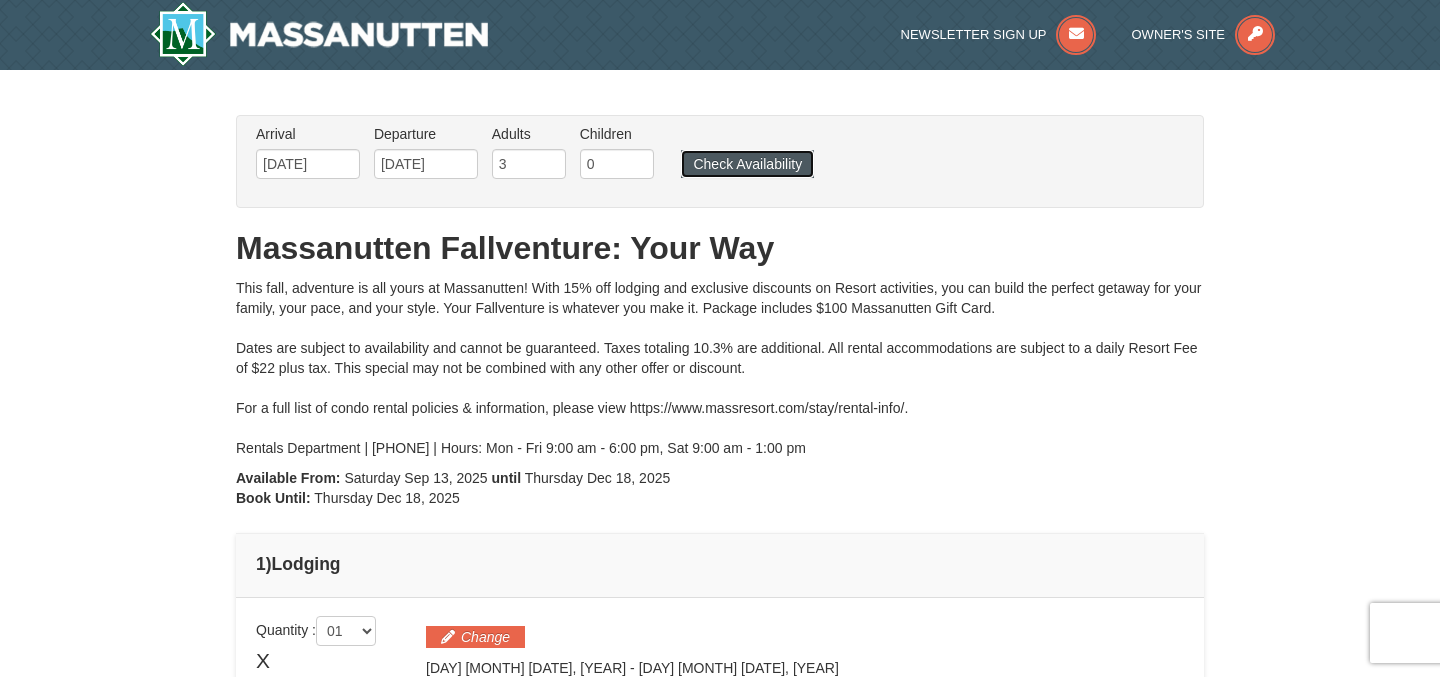 click on "Check Availability" at bounding box center [747, 164] 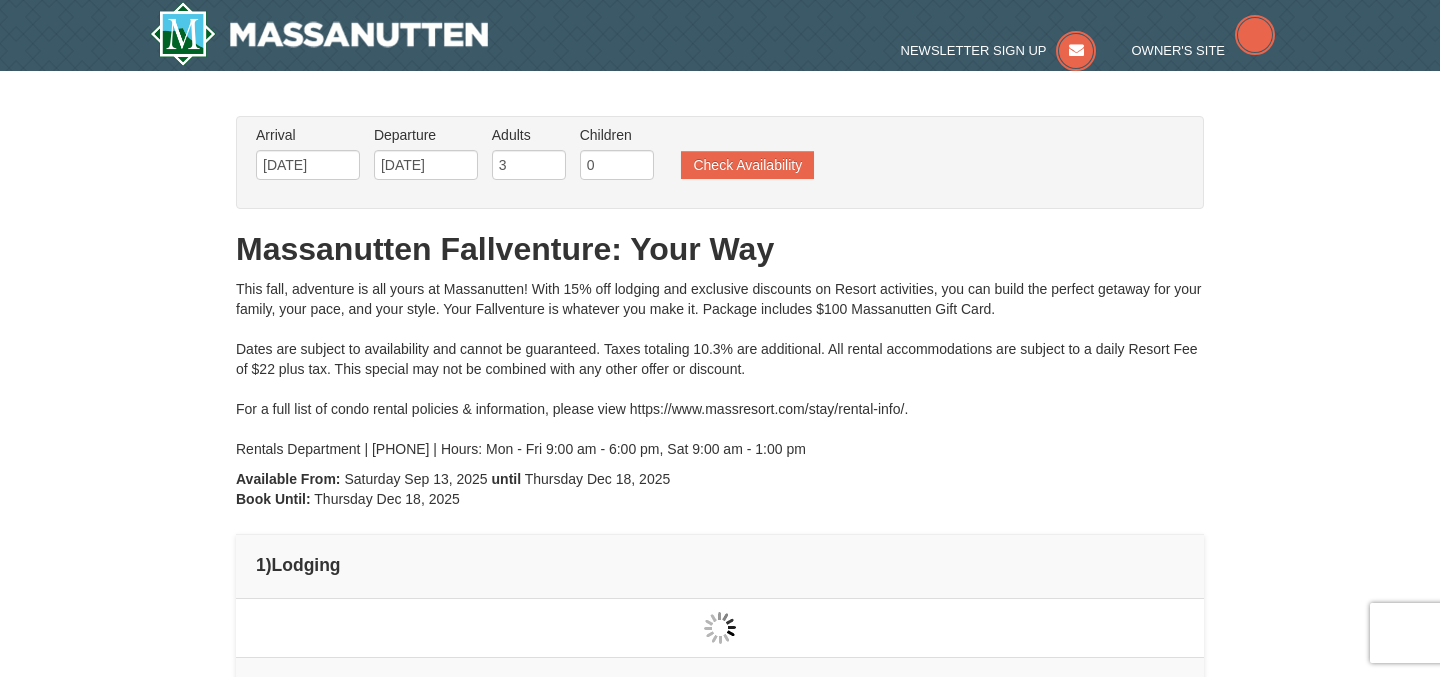 scroll, scrollTop: 0, scrollLeft: 0, axis: both 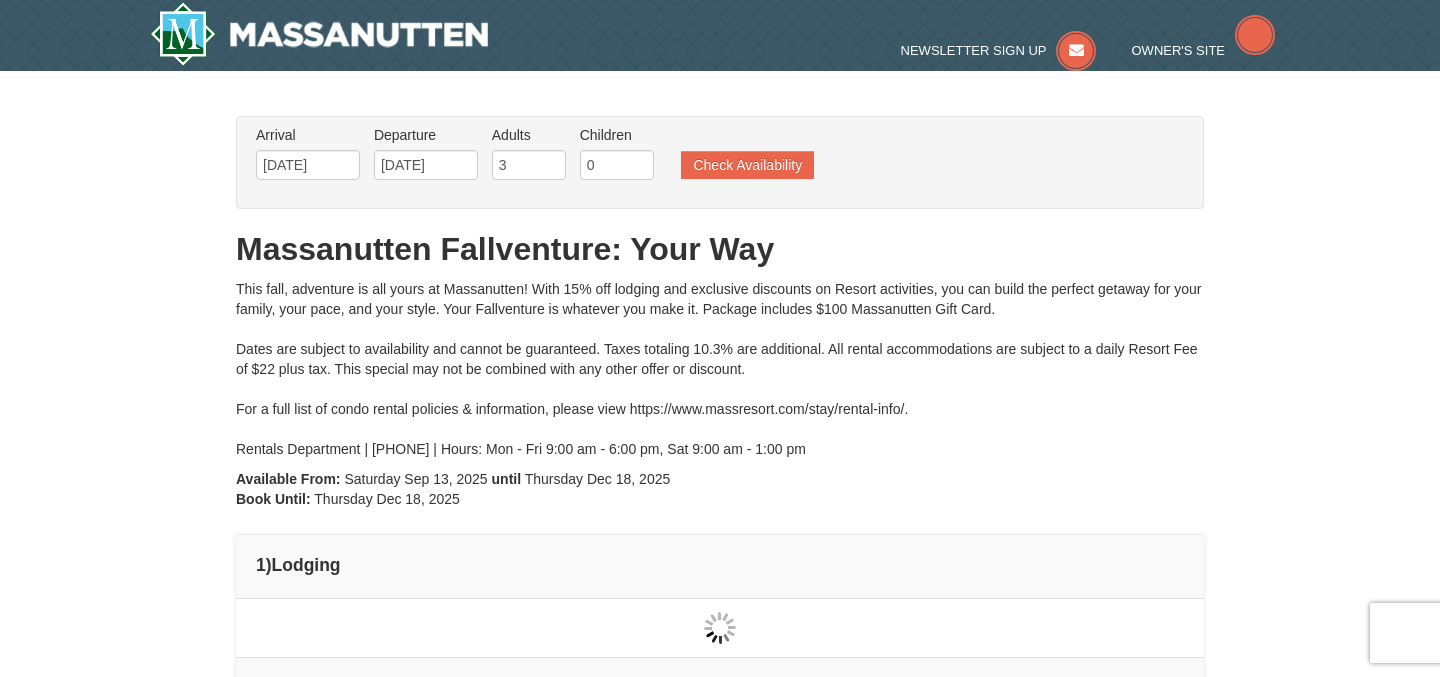 type on "[DATE]" 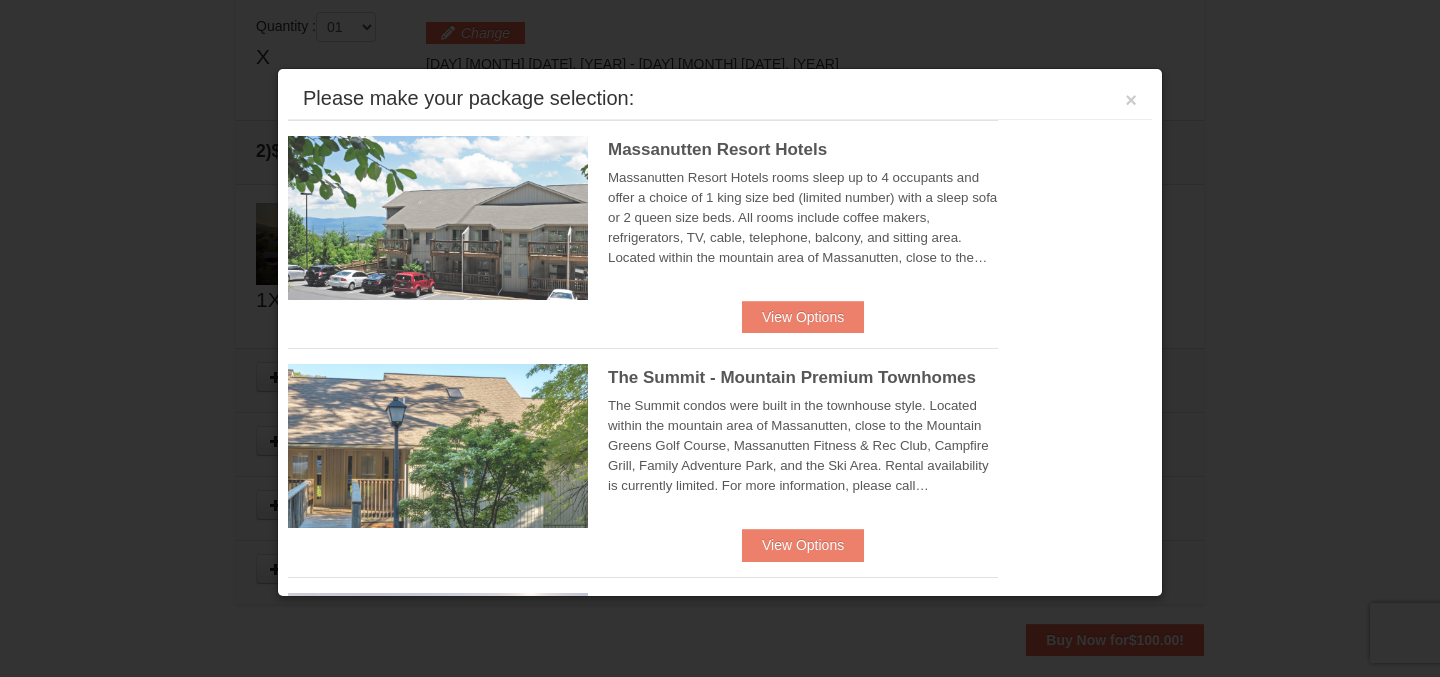 scroll, scrollTop: 611, scrollLeft: 0, axis: vertical 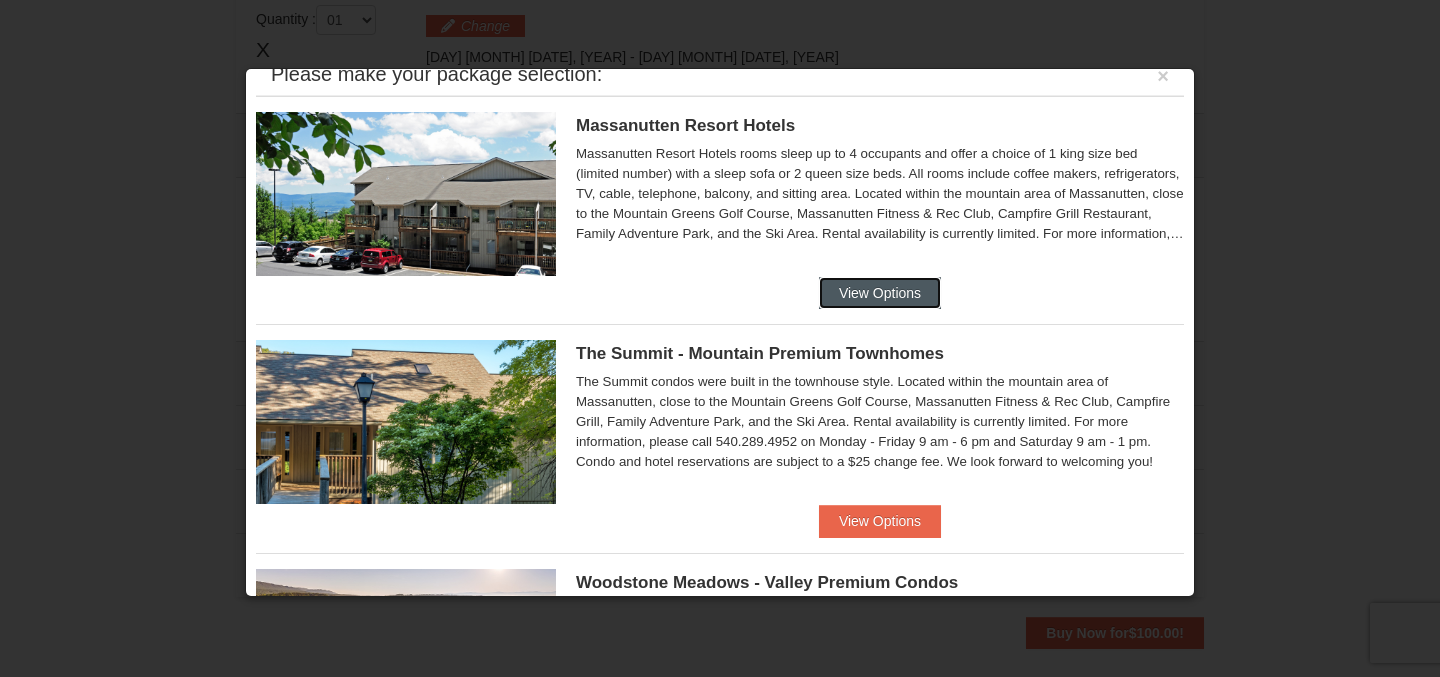 click on "View Options" at bounding box center (880, 293) 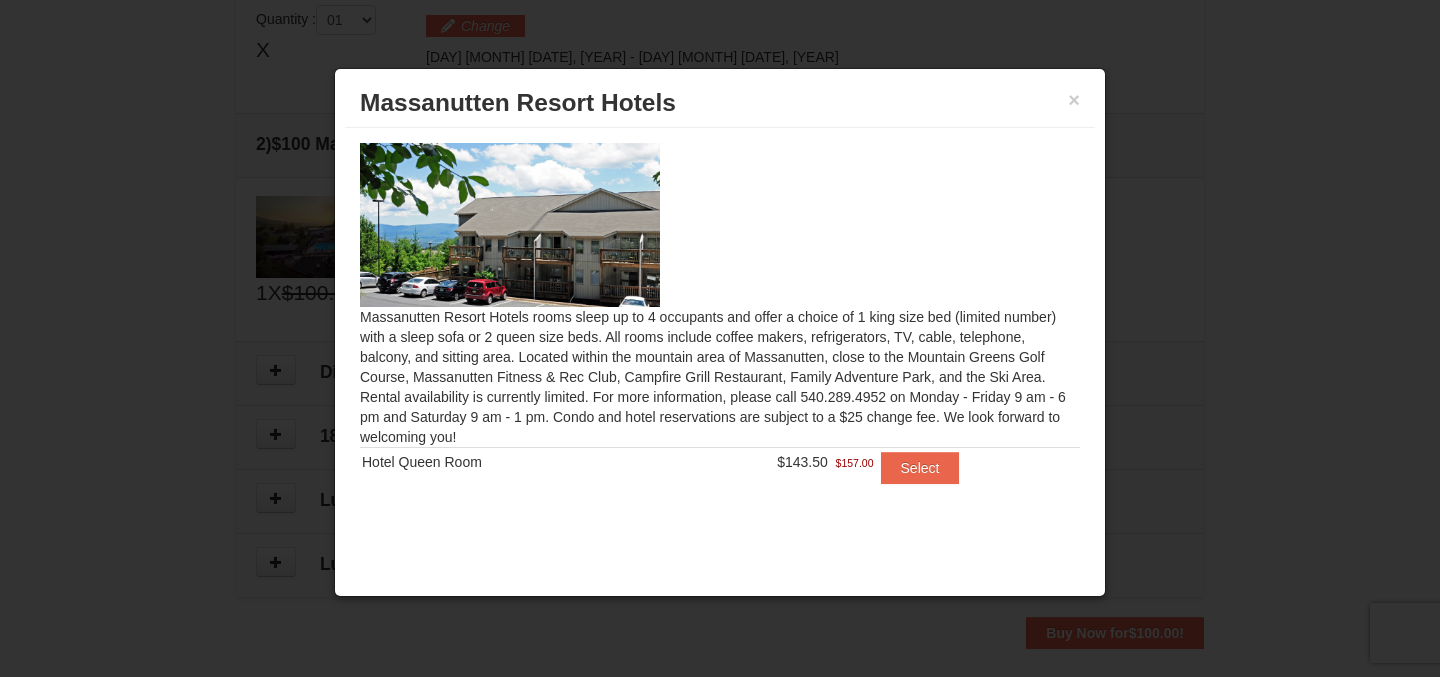 click on "Massanutten Resort Hotels" at bounding box center [720, 103] 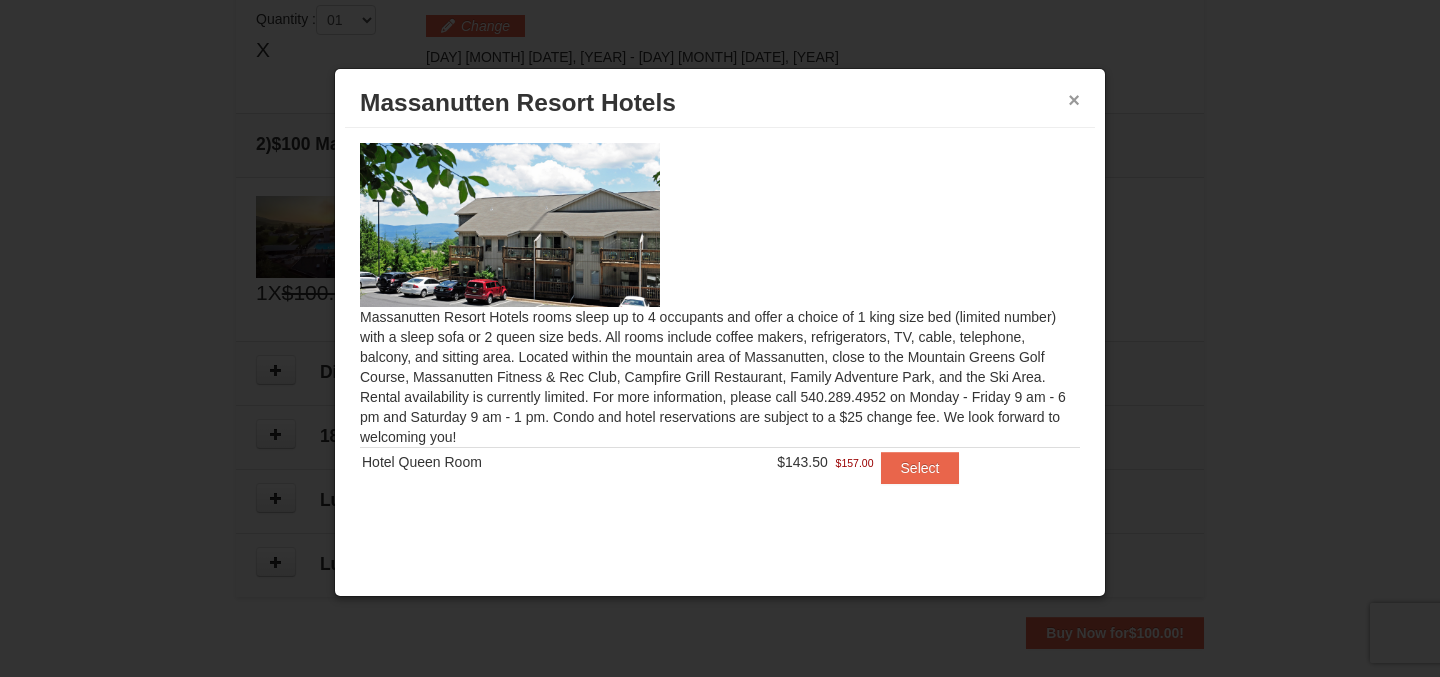click on "×" at bounding box center (1074, 100) 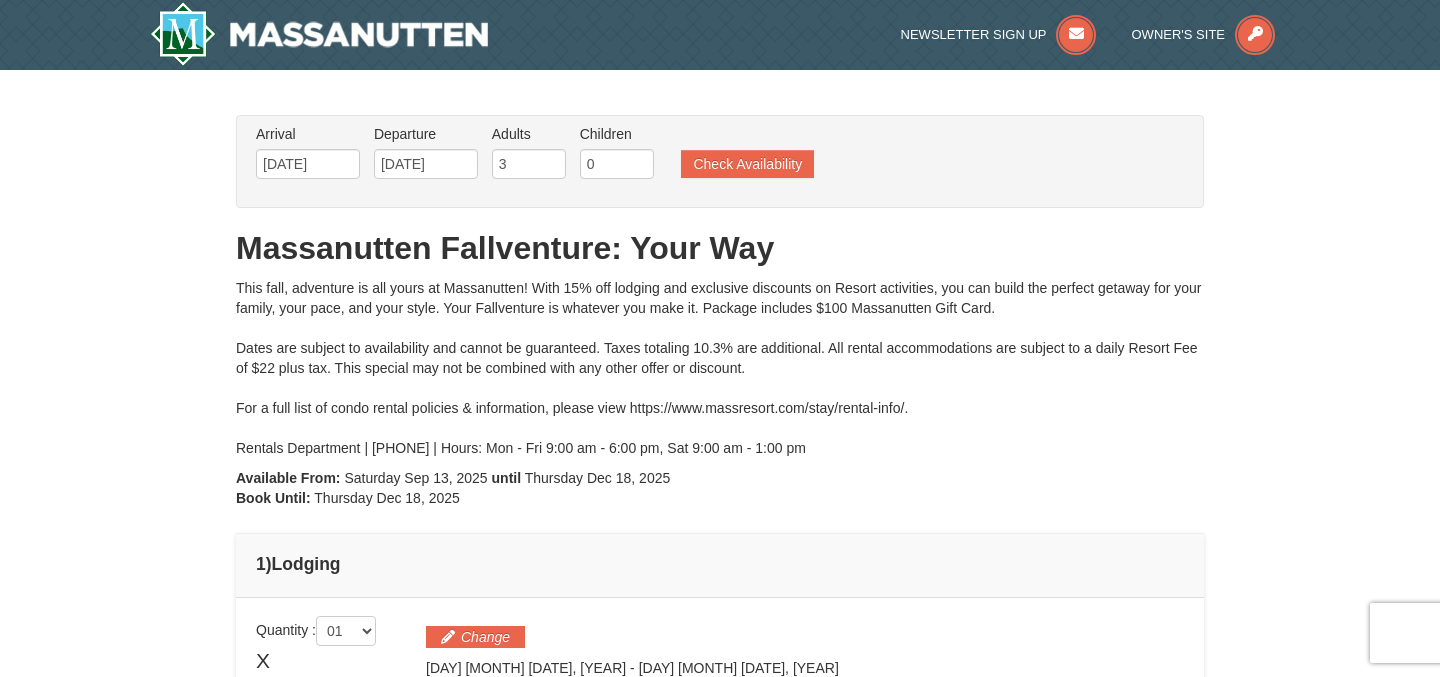 scroll, scrollTop: 5, scrollLeft: 0, axis: vertical 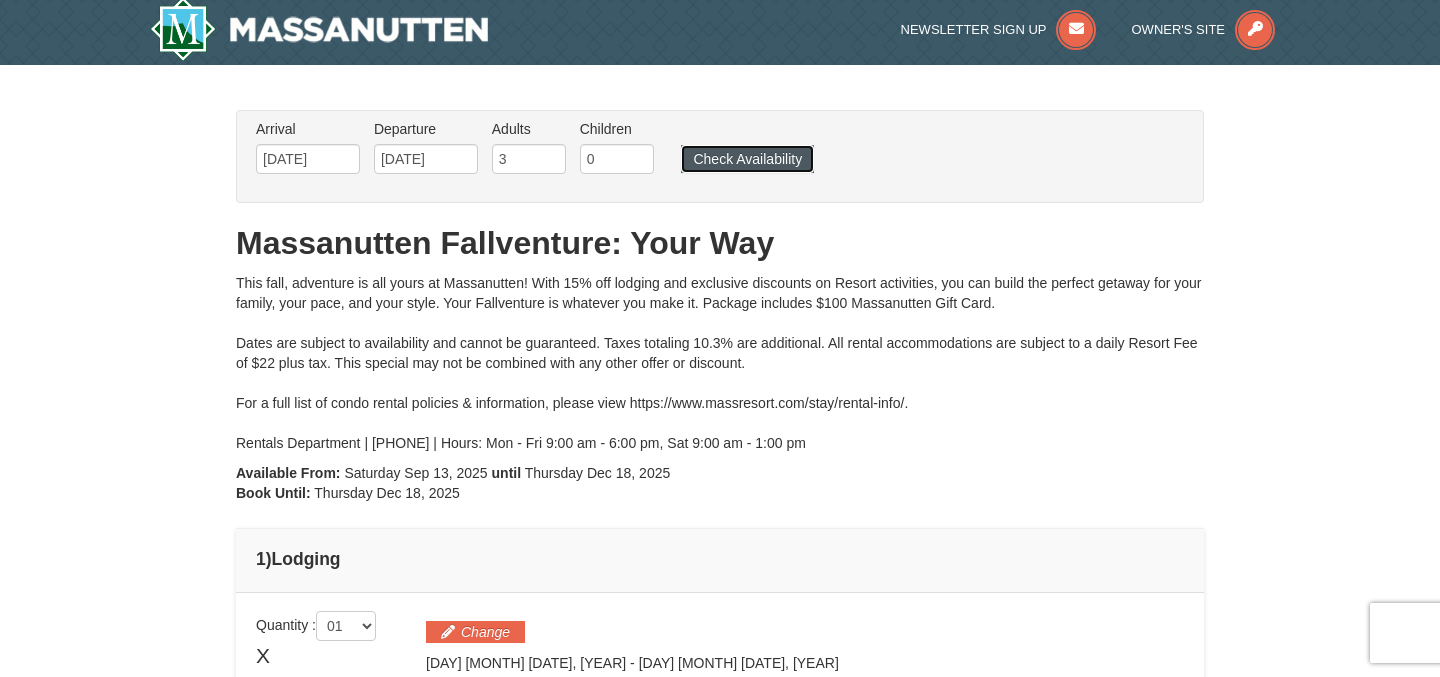 click on "Check Availability" at bounding box center [747, 159] 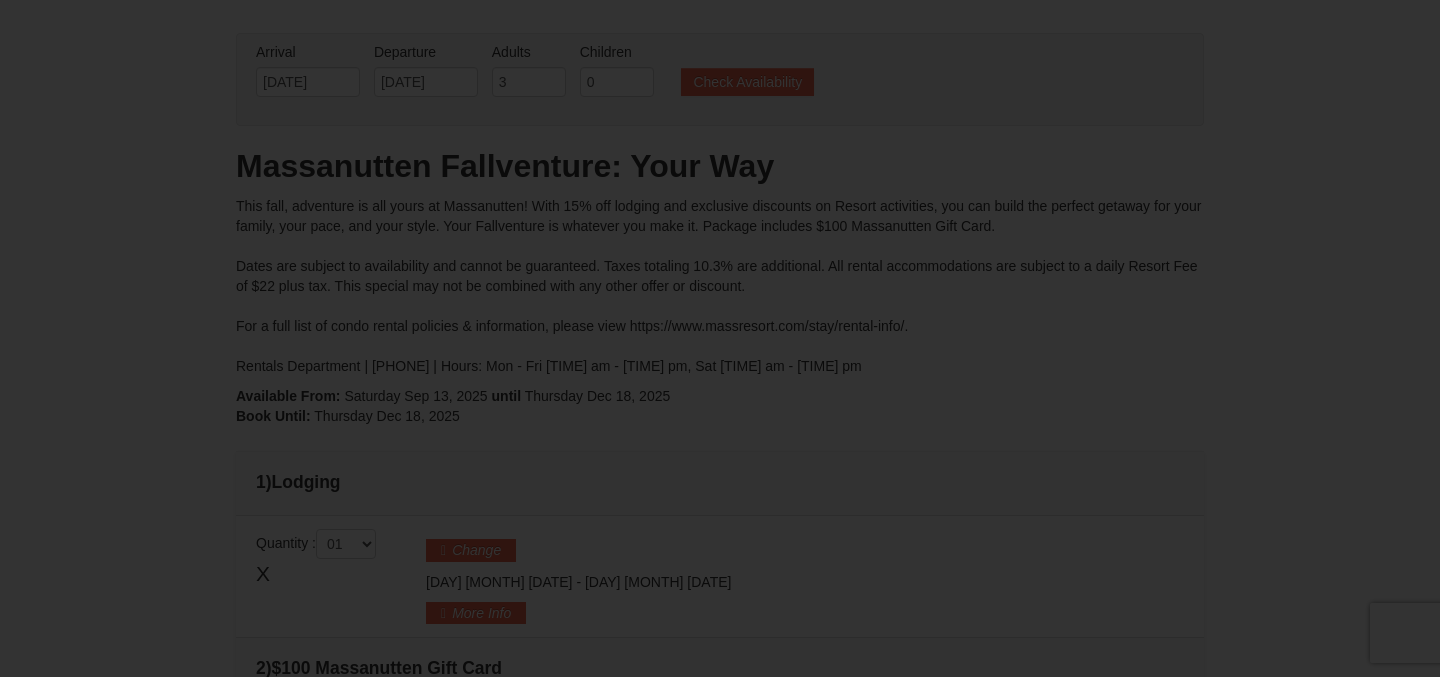 scroll, scrollTop: 0, scrollLeft: 0, axis: both 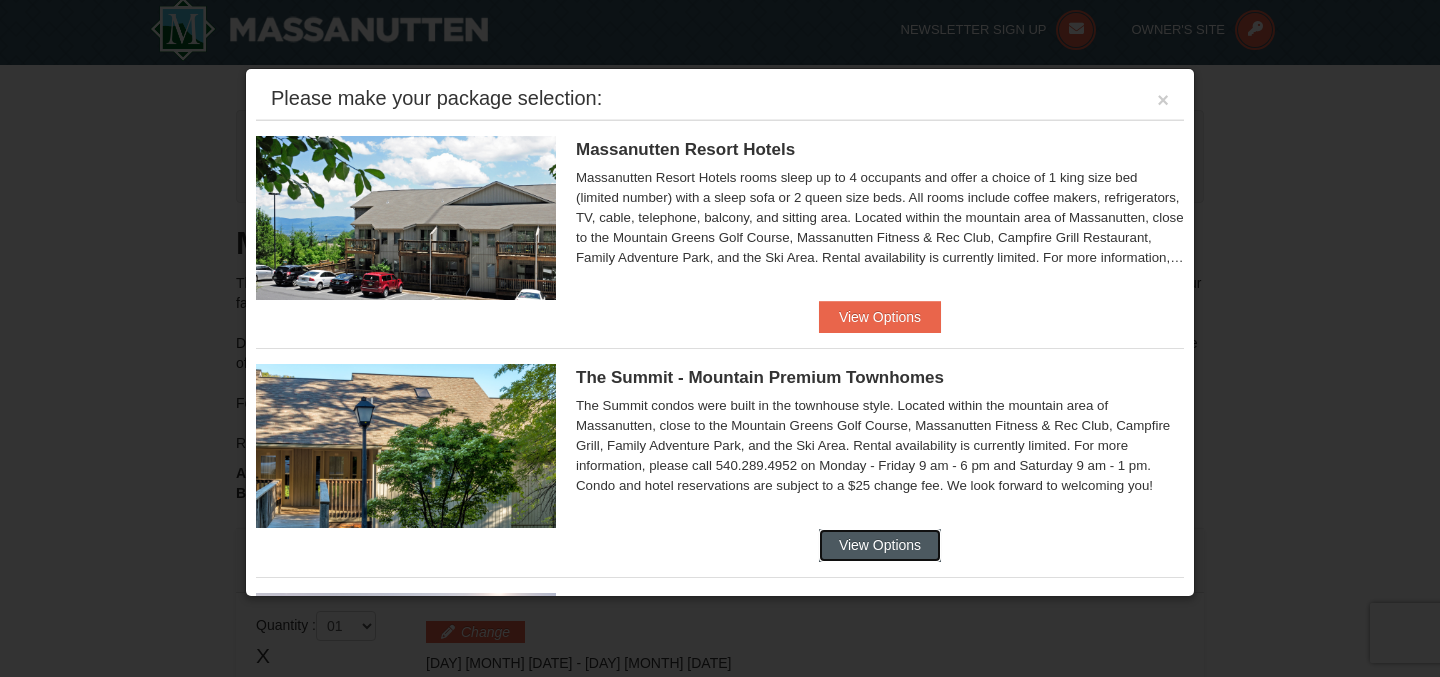 click on "View Options" at bounding box center (880, 545) 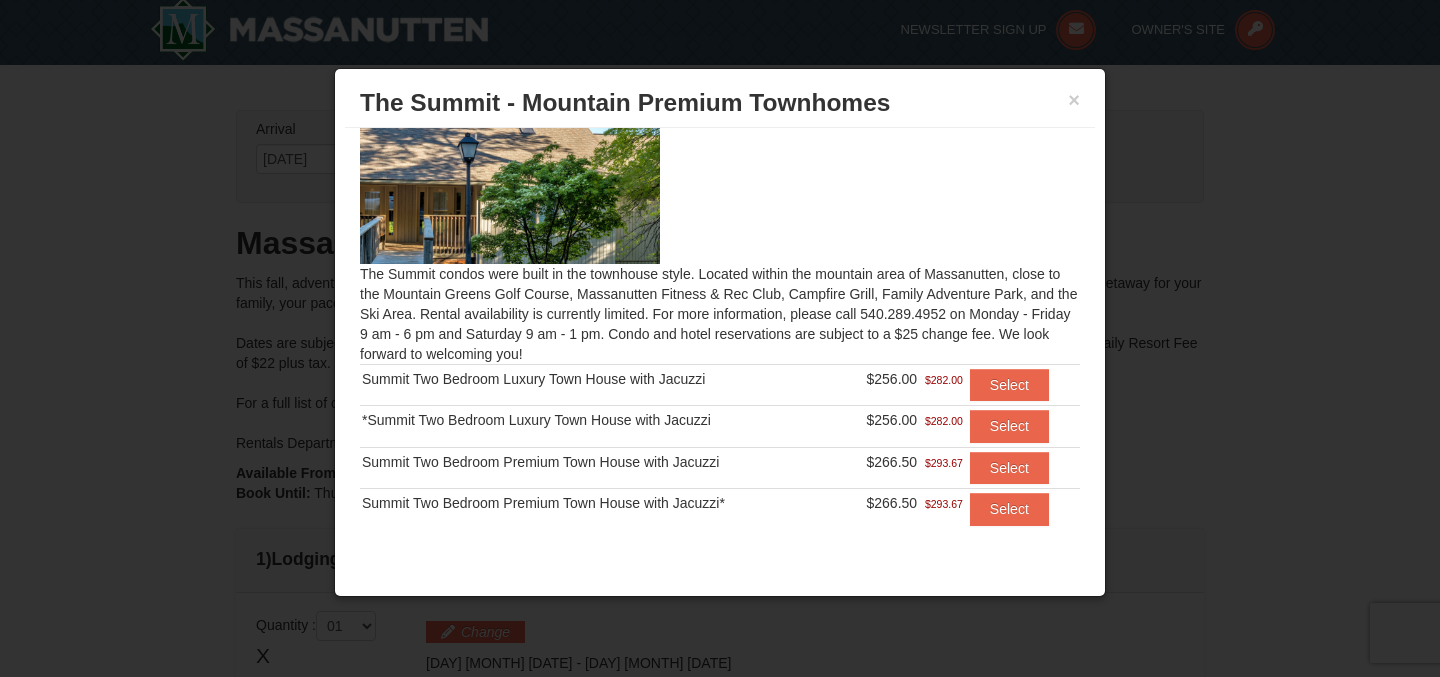 scroll, scrollTop: 69, scrollLeft: 0, axis: vertical 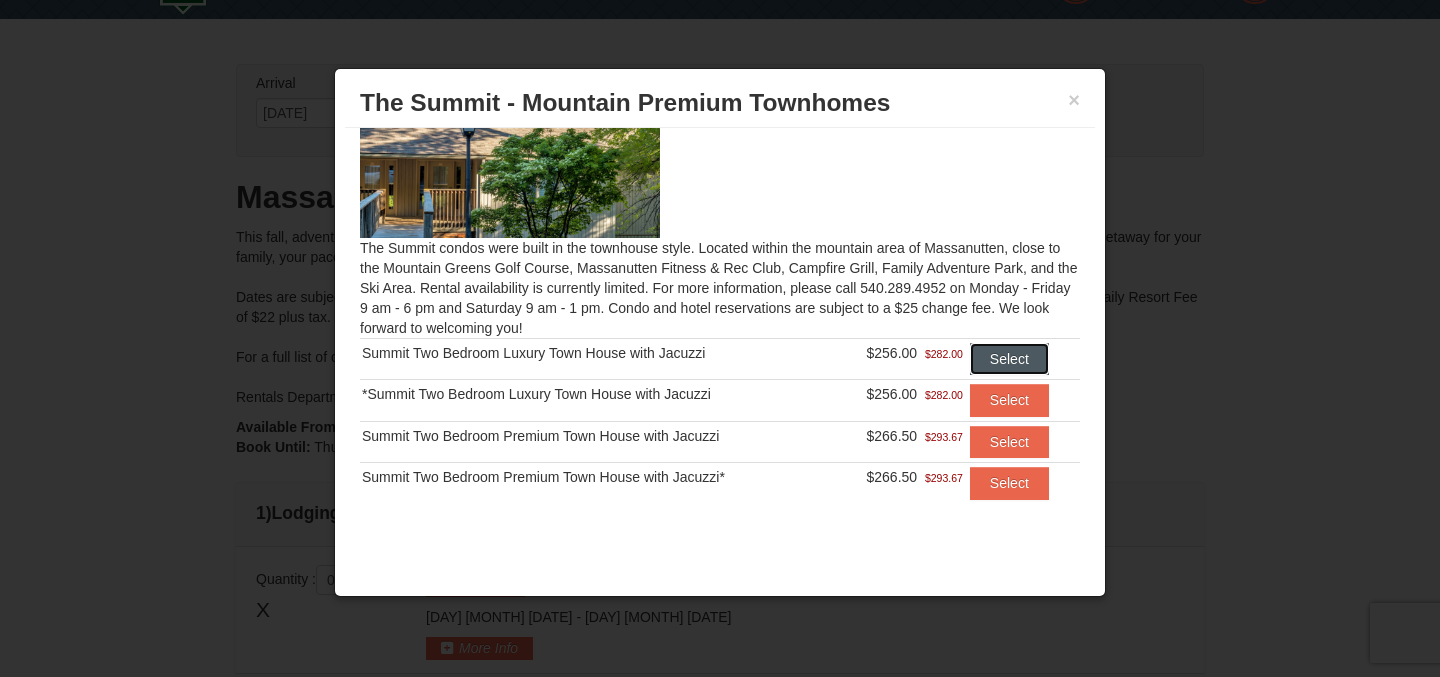 click on "Select" at bounding box center [1009, 359] 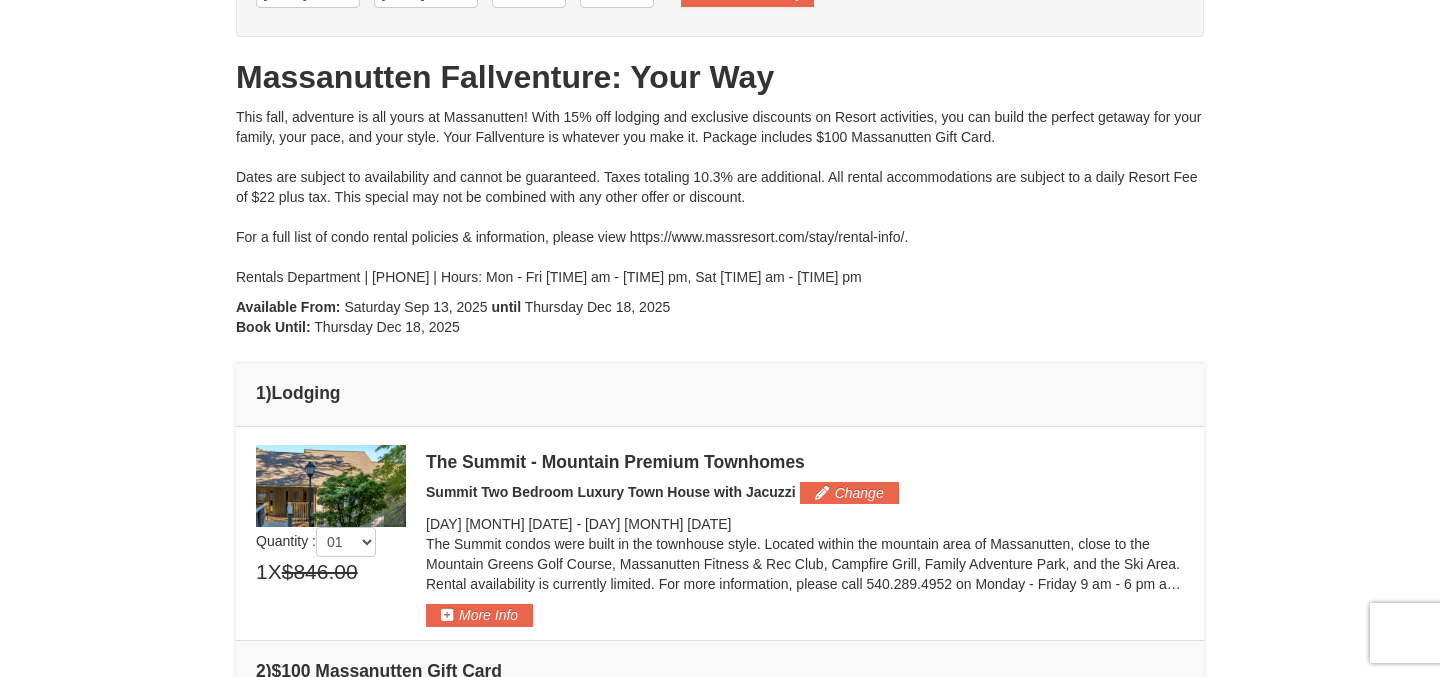 scroll, scrollTop: 110, scrollLeft: 0, axis: vertical 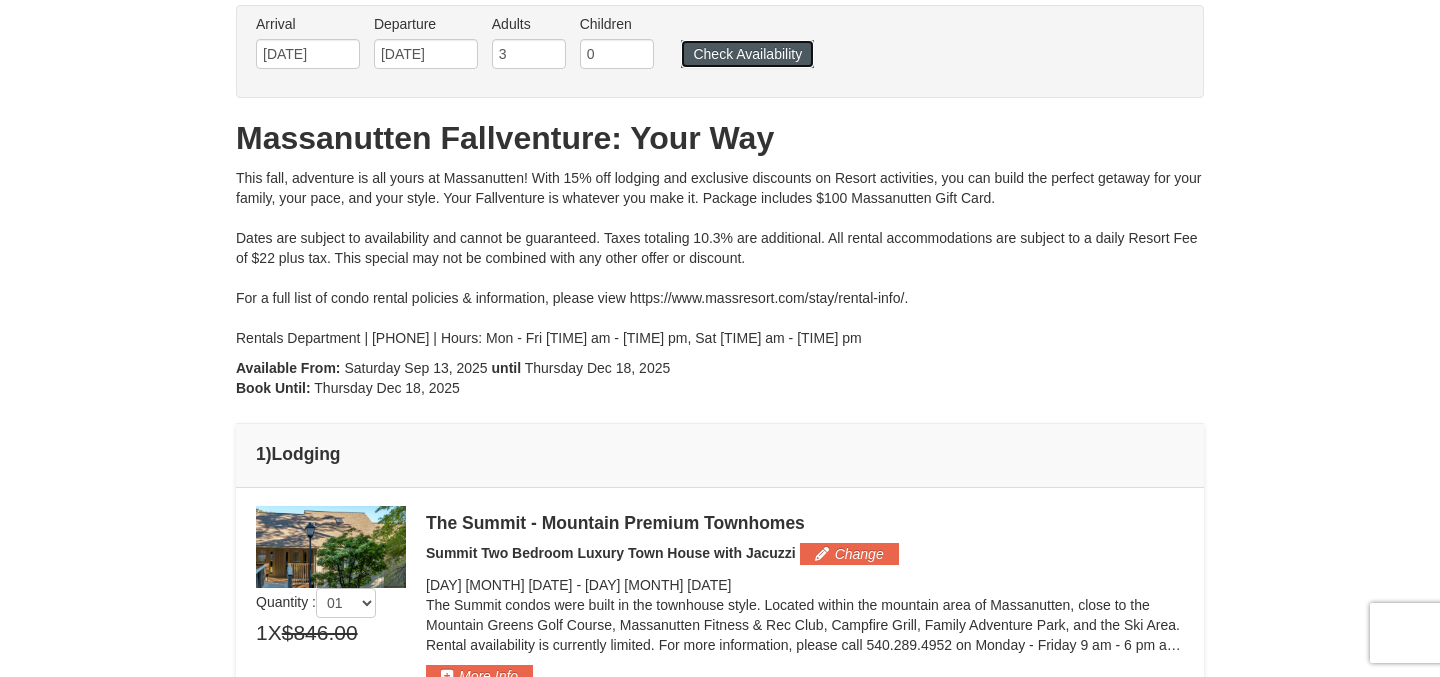 click on "Check Availability" at bounding box center (747, 54) 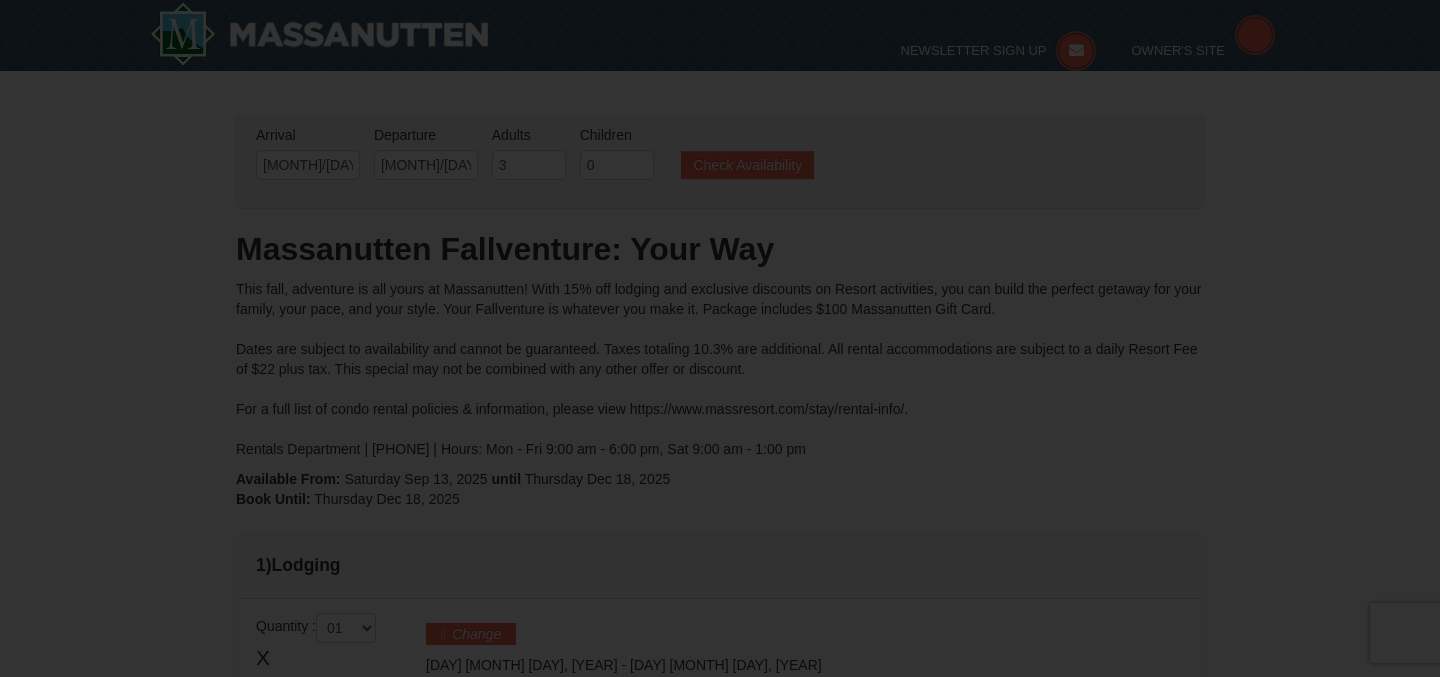 scroll, scrollTop: 384, scrollLeft: 0, axis: vertical 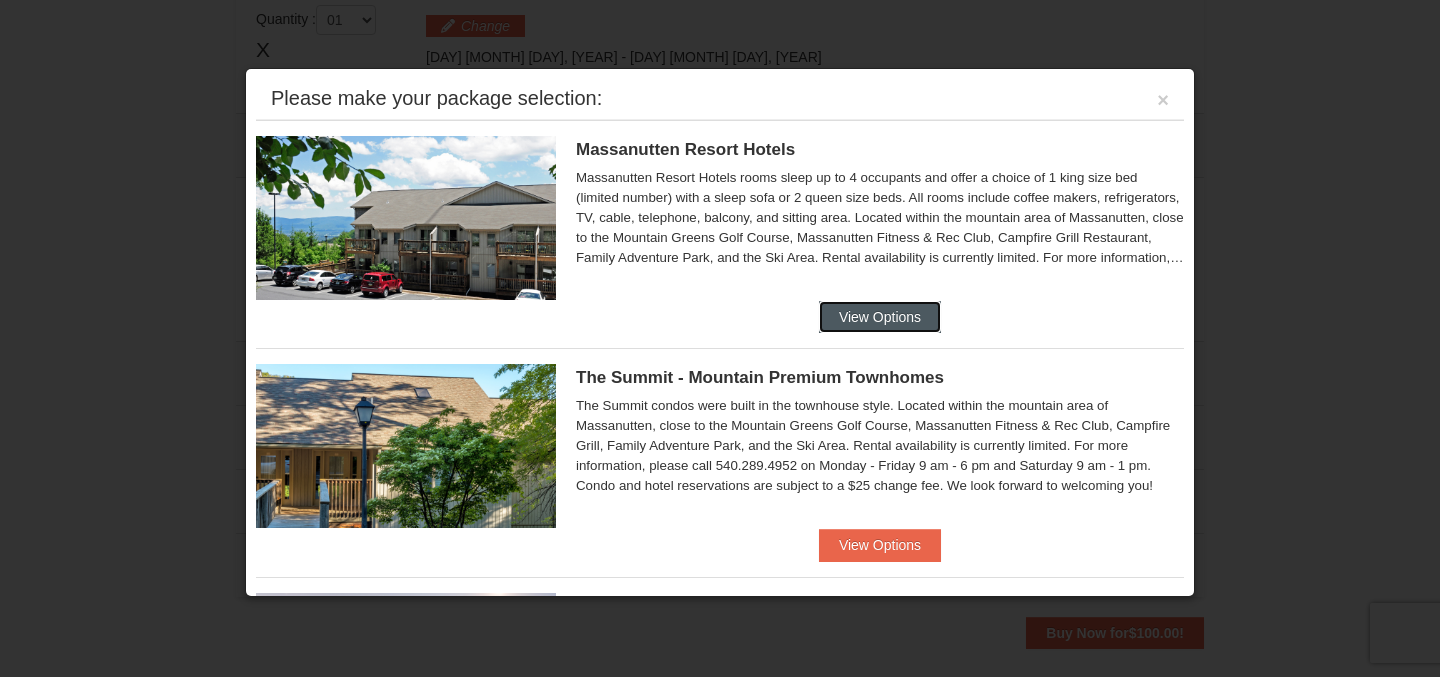 click on "View Options" at bounding box center [880, 317] 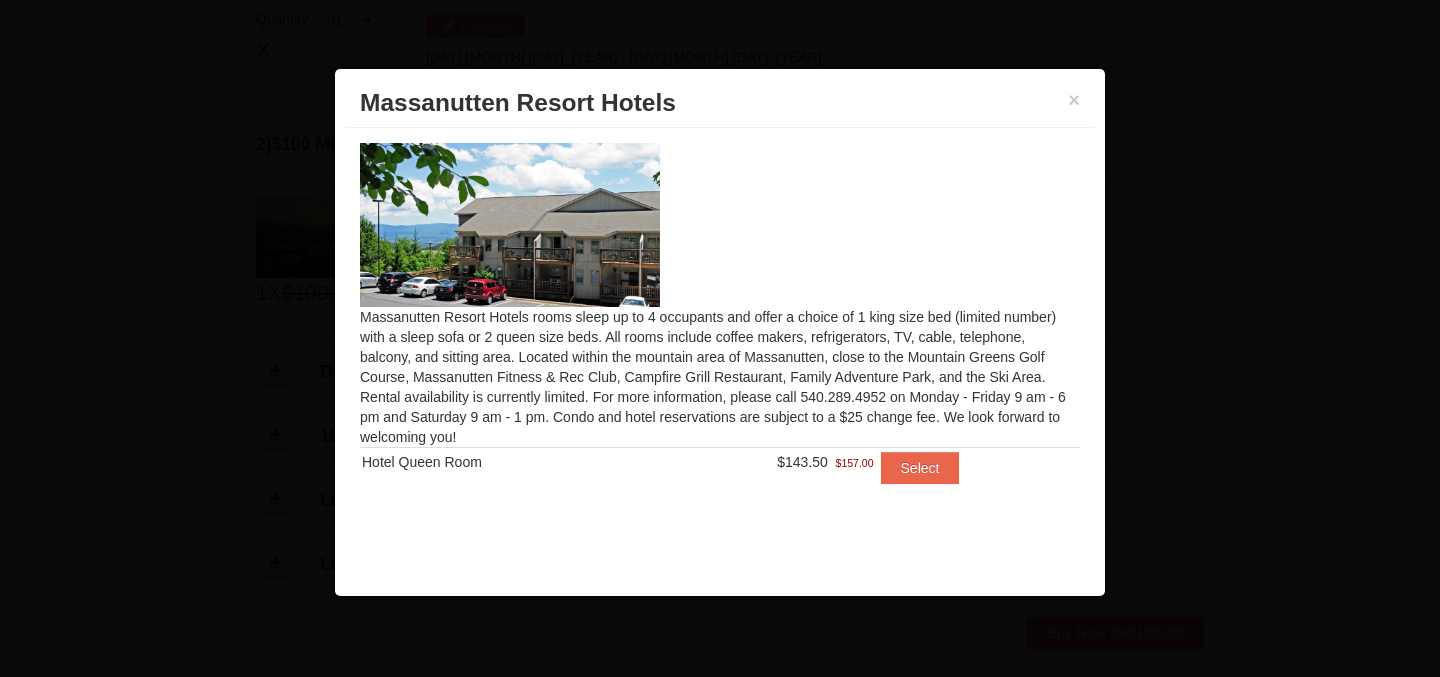 scroll, scrollTop: 110, scrollLeft: 0, axis: vertical 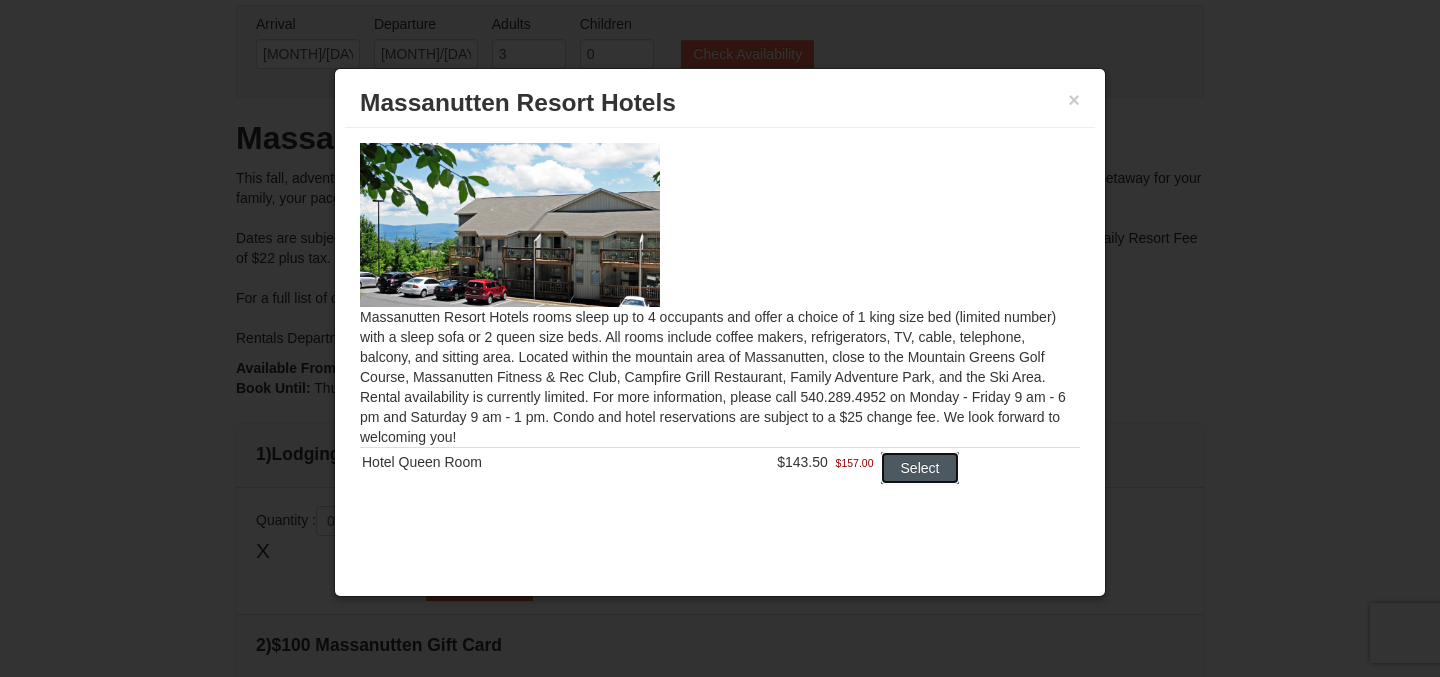 click on "Select" at bounding box center [920, 468] 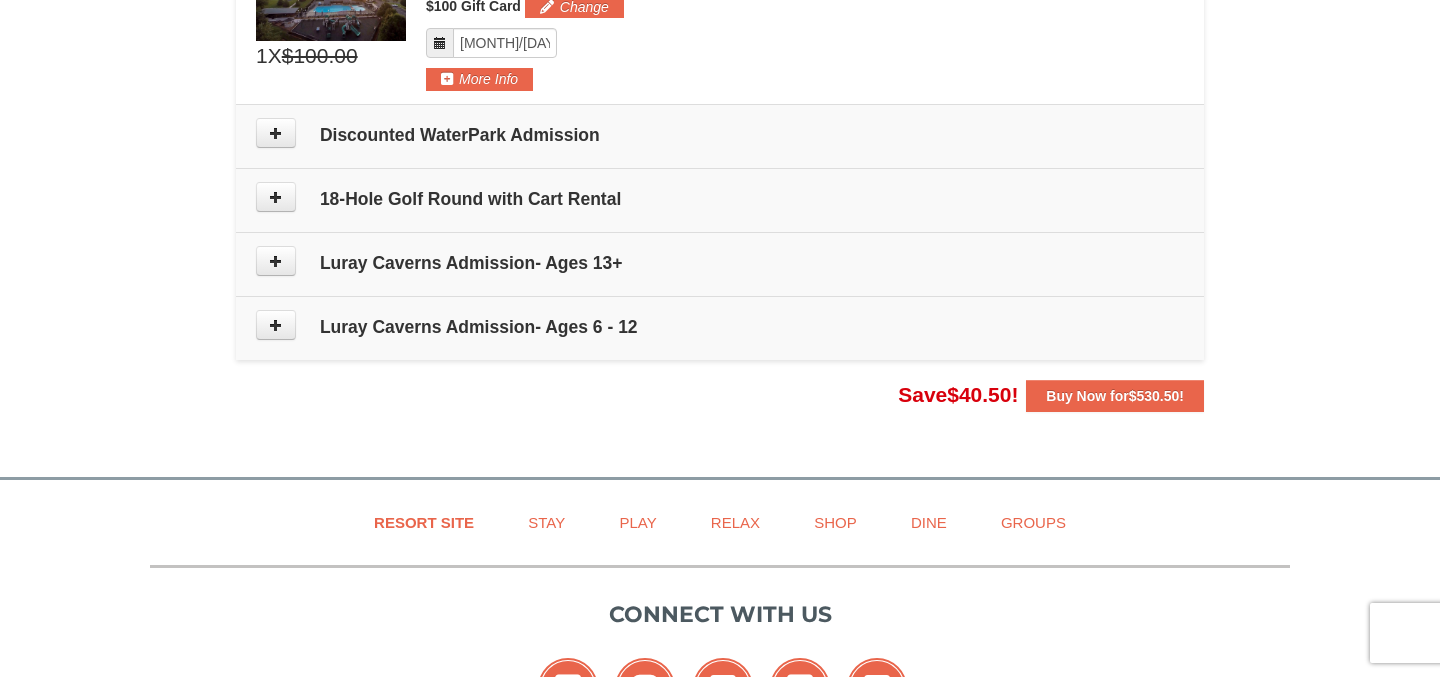 scroll, scrollTop: 943, scrollLeft: 0, axis: vertical 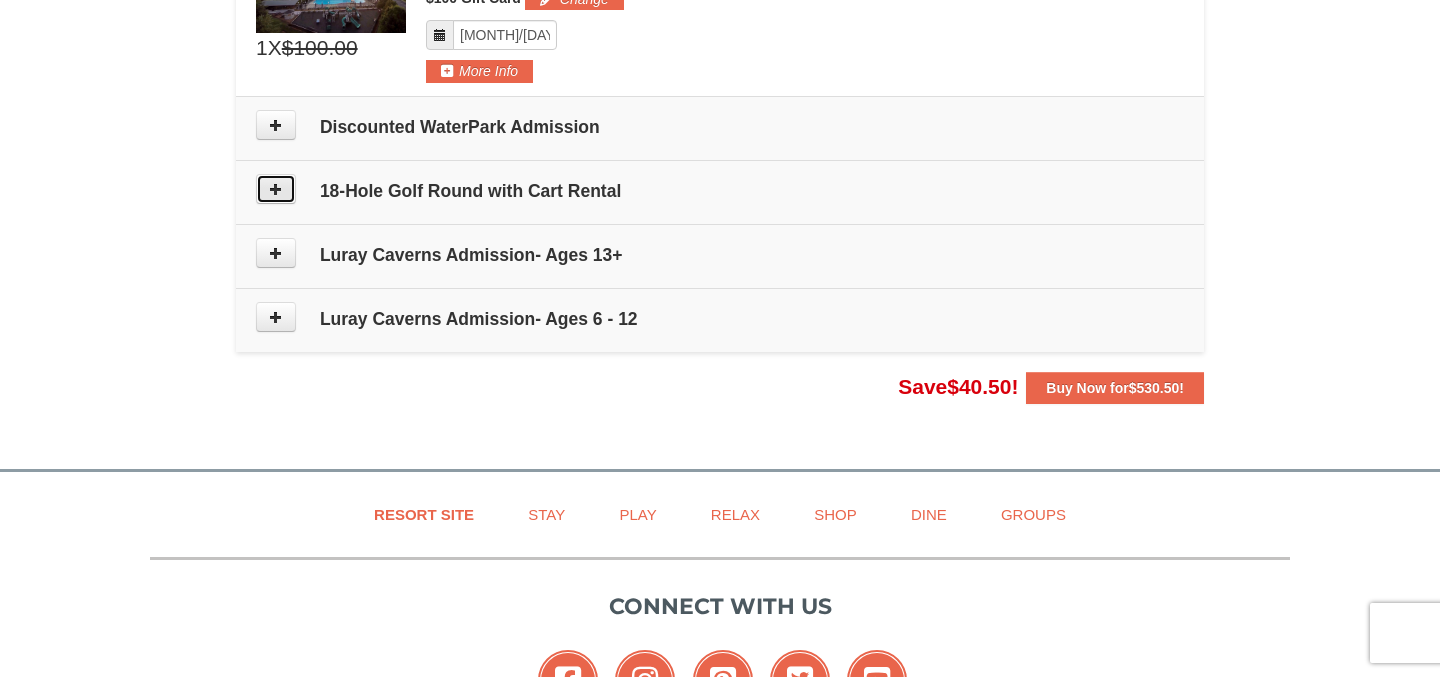 click at bounding box center (276, 189) 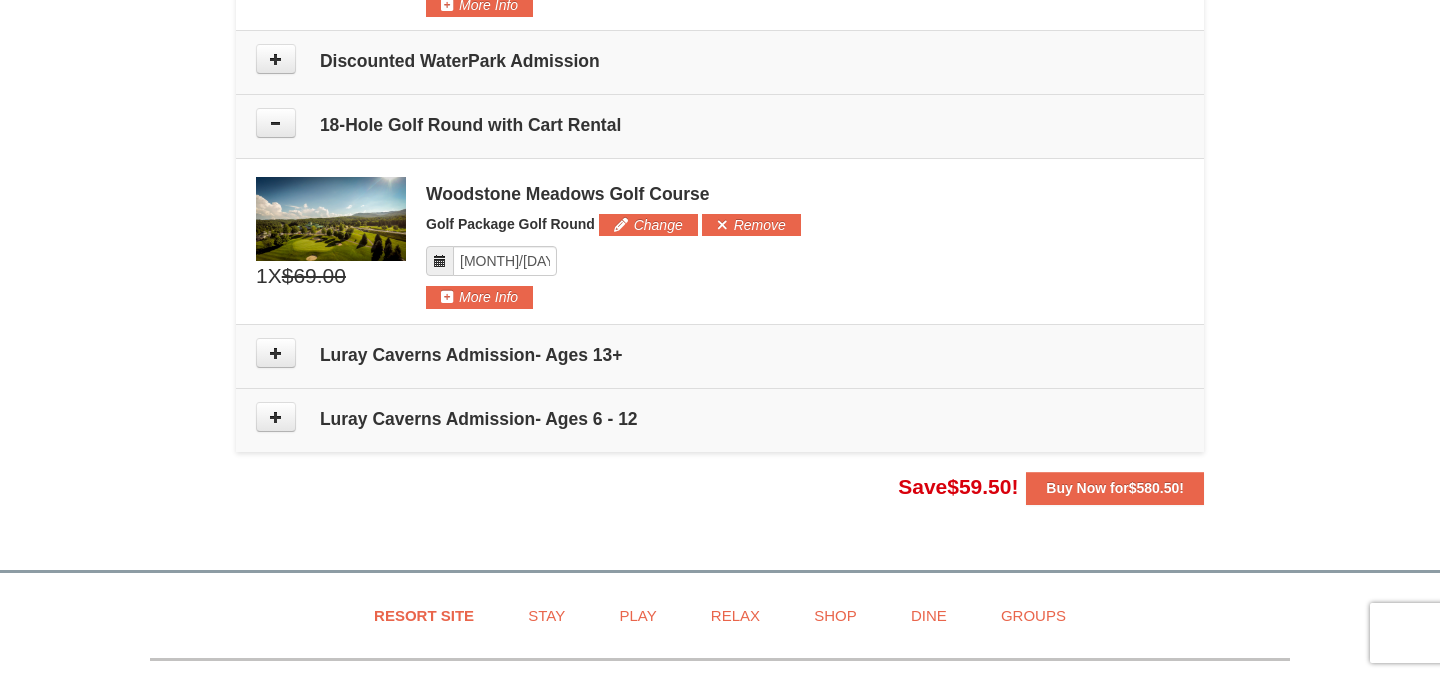 scroll, scrollTop: 1008, scrollLeft: 0, axis: vertical 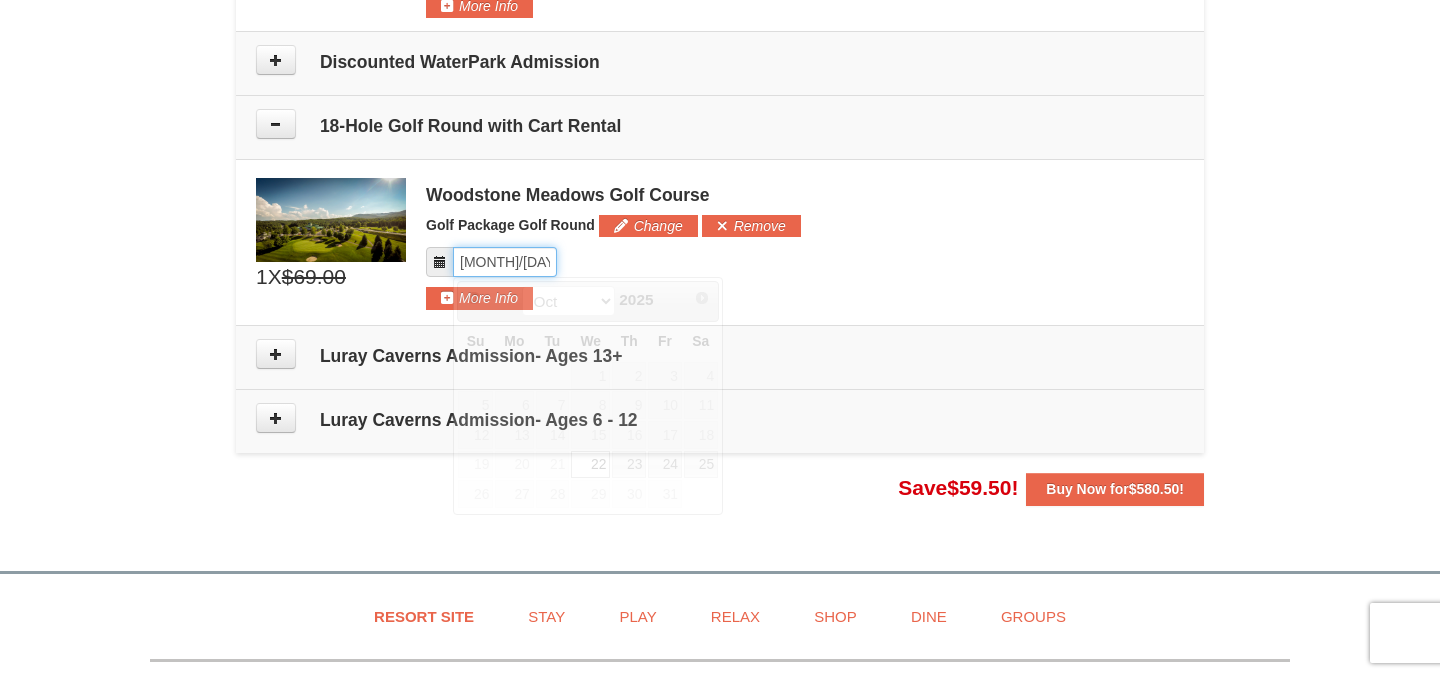 click on "Please format dates MM/DD/YYYY" at bounding box center (505, 262) 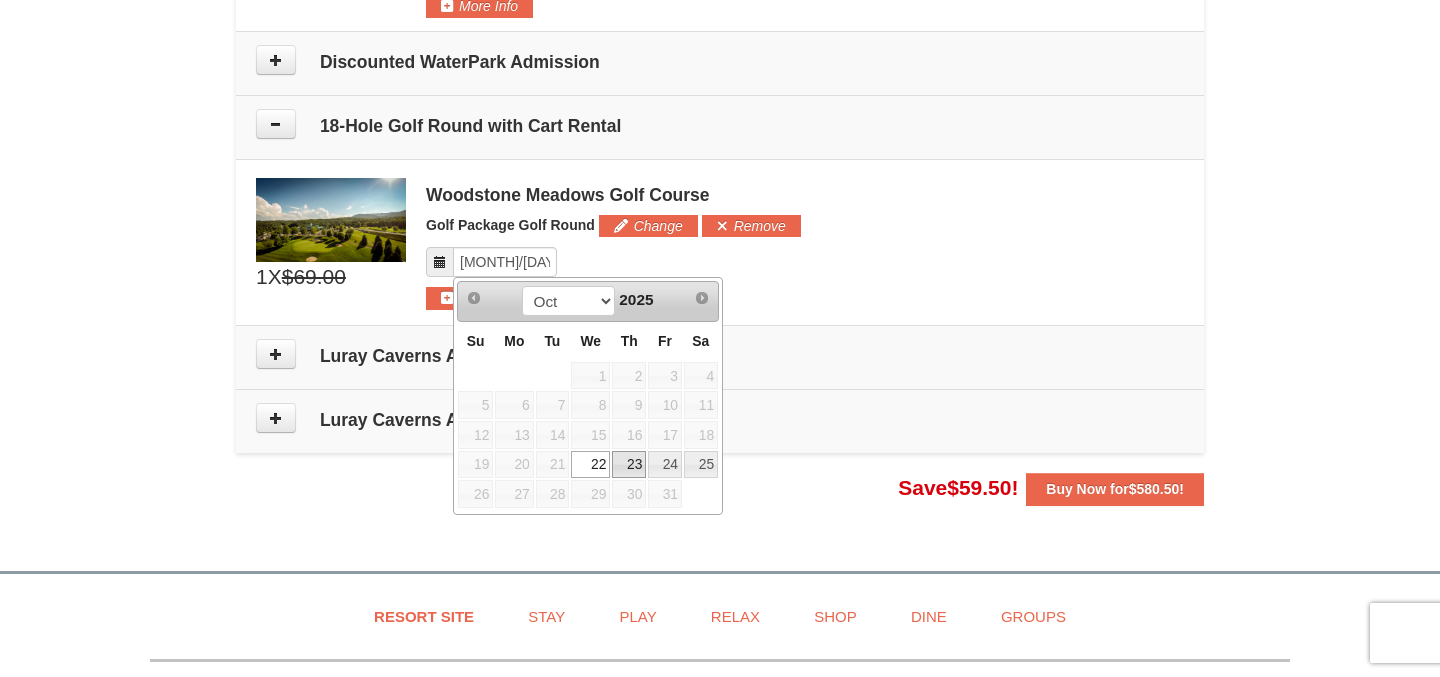 click on "23" at bounding box center [629, 465] 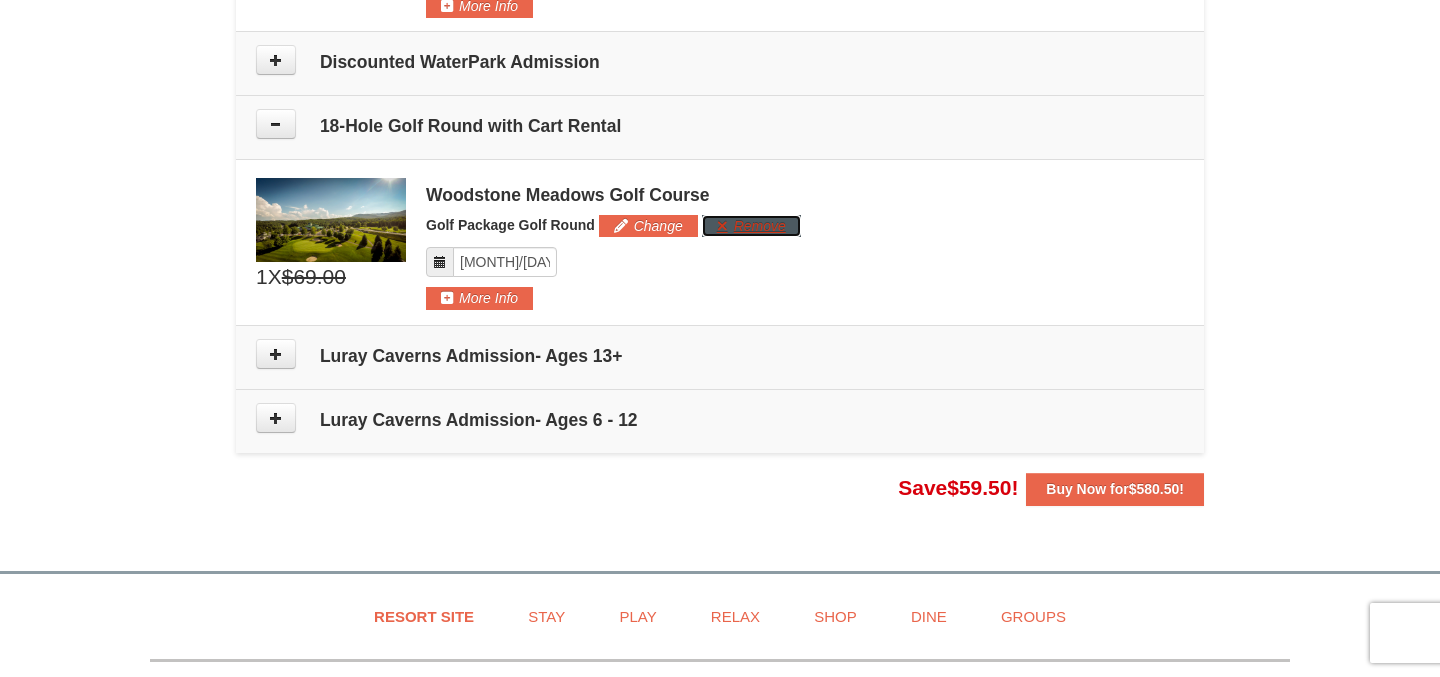 click on "Remove" at bounding box center (751, 226) 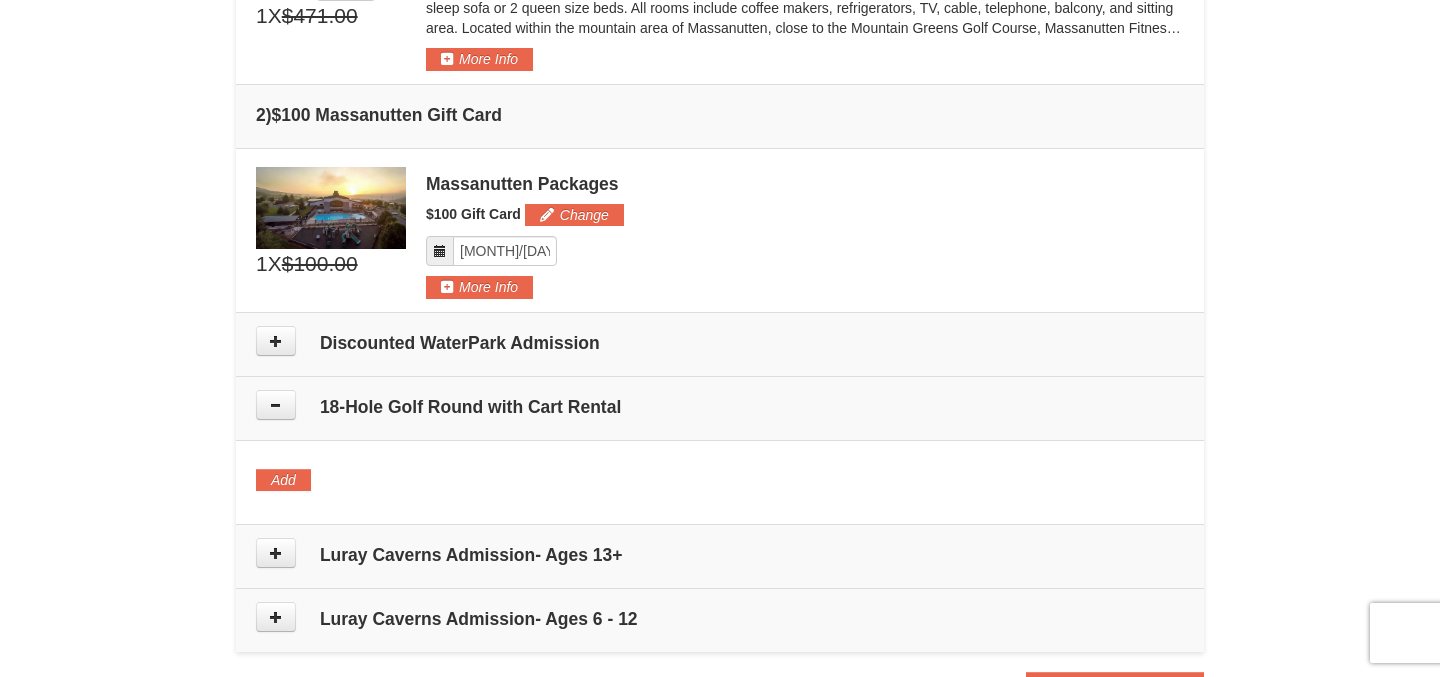 scroll, scrollTop: 646, scrollLeft: 0, axis: vertical 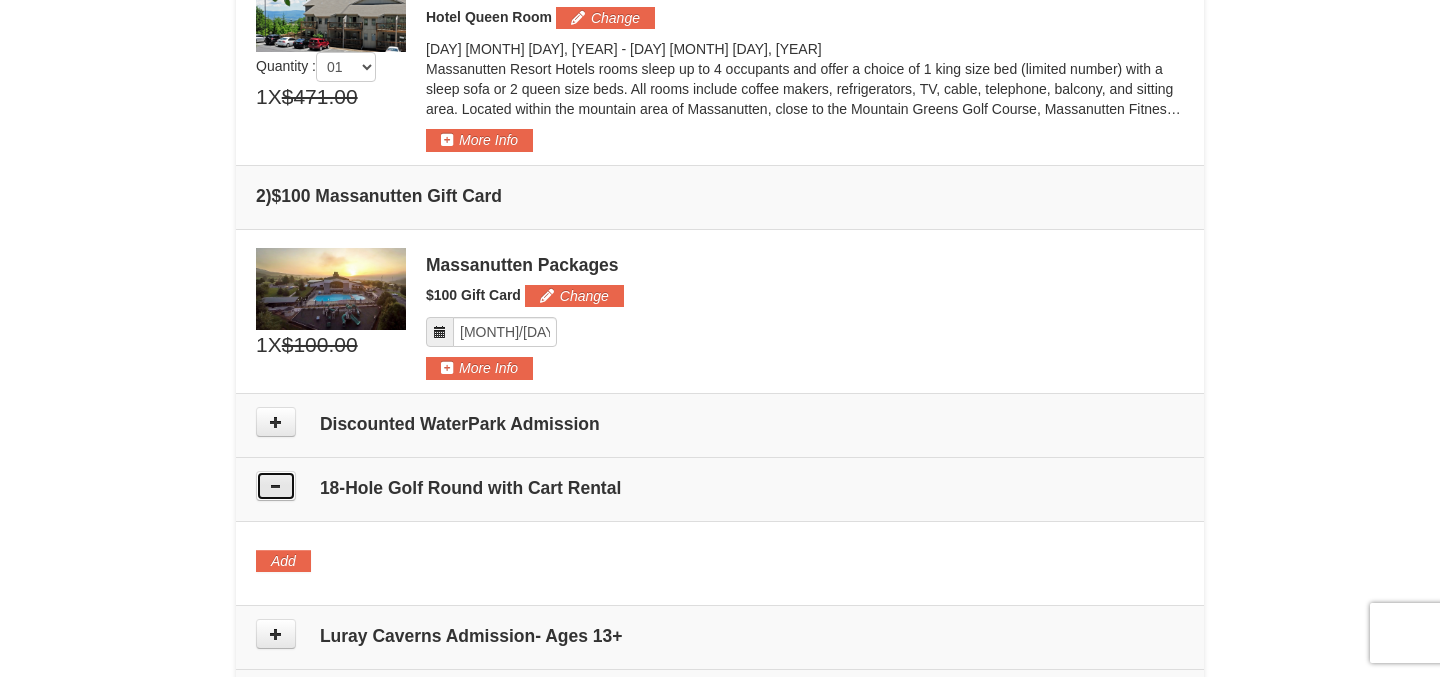 click at bounding box center [276, 486] 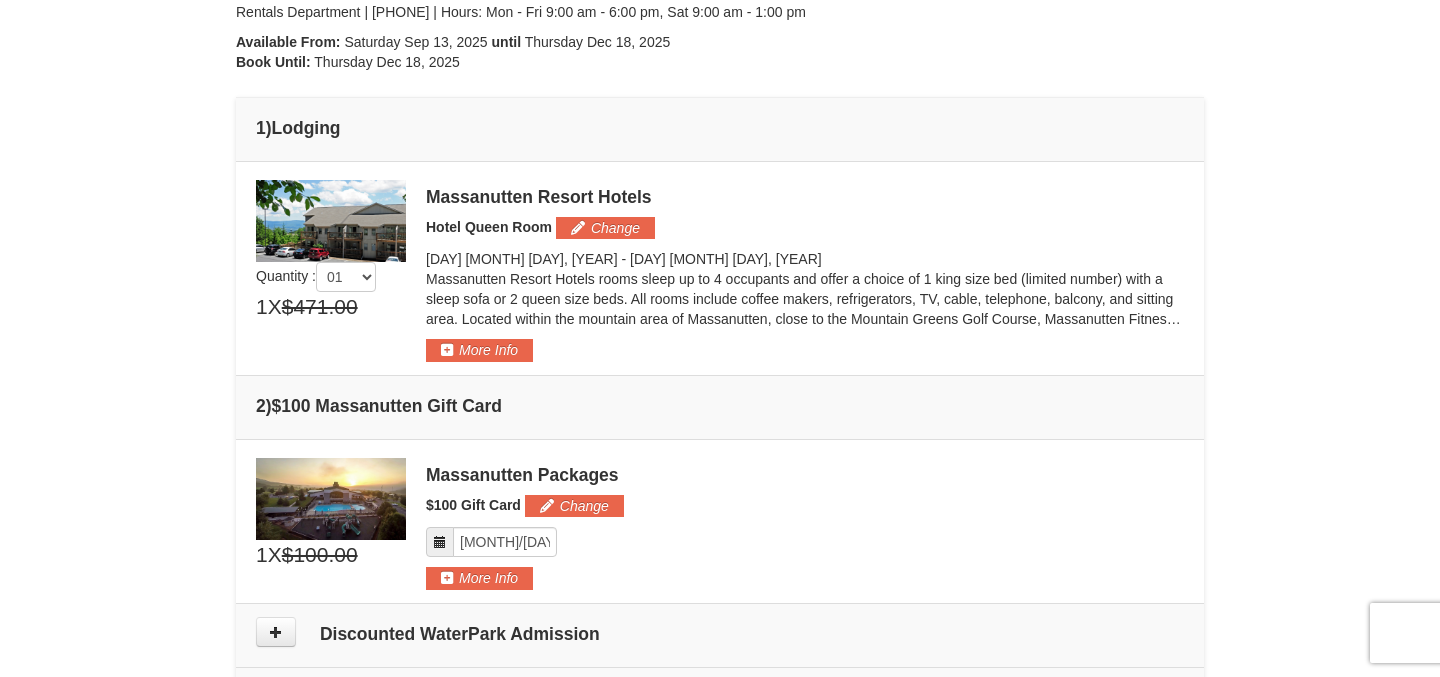 scroll, scrollTop: 443, scrollLeft: 0, axis: vertical 